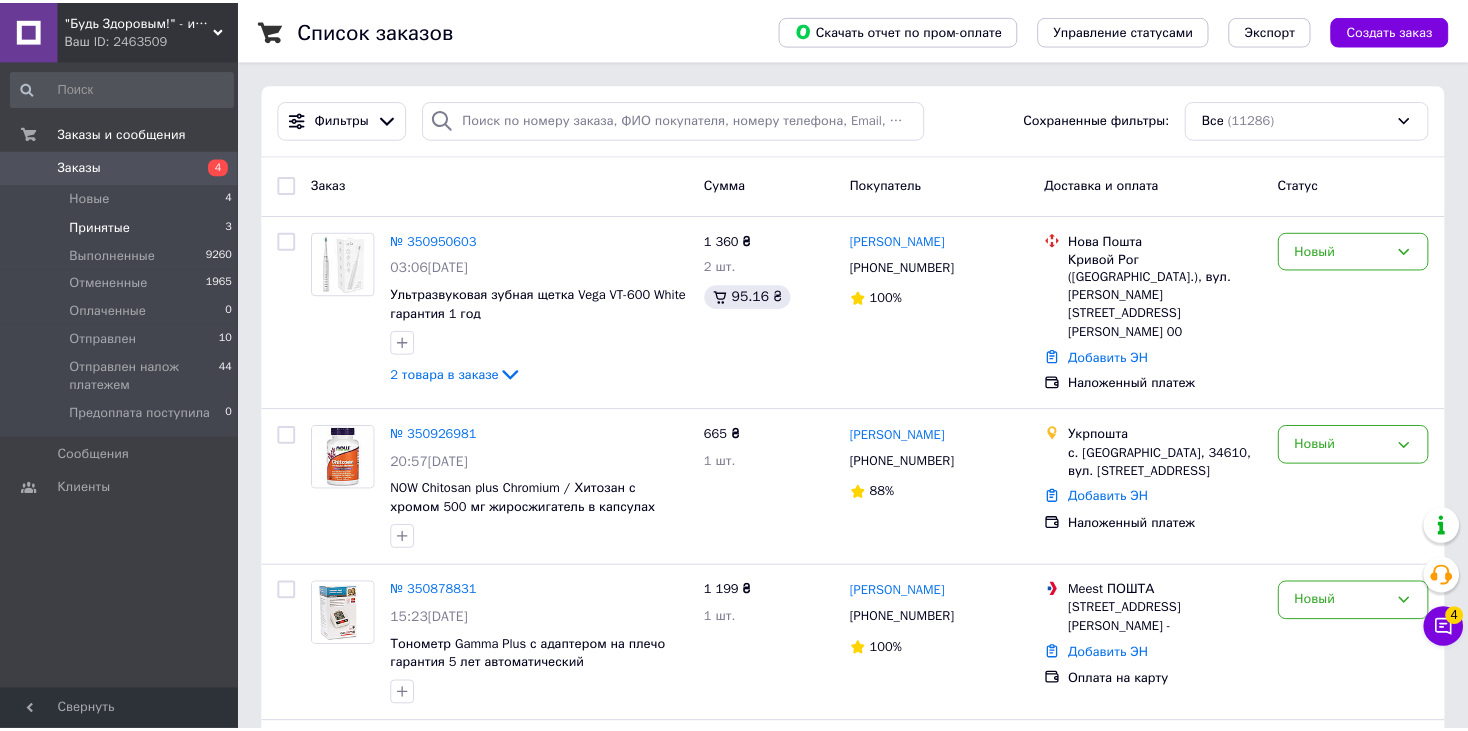 scroll, scrollTop: 0, scrollLeft: 0, axis: both 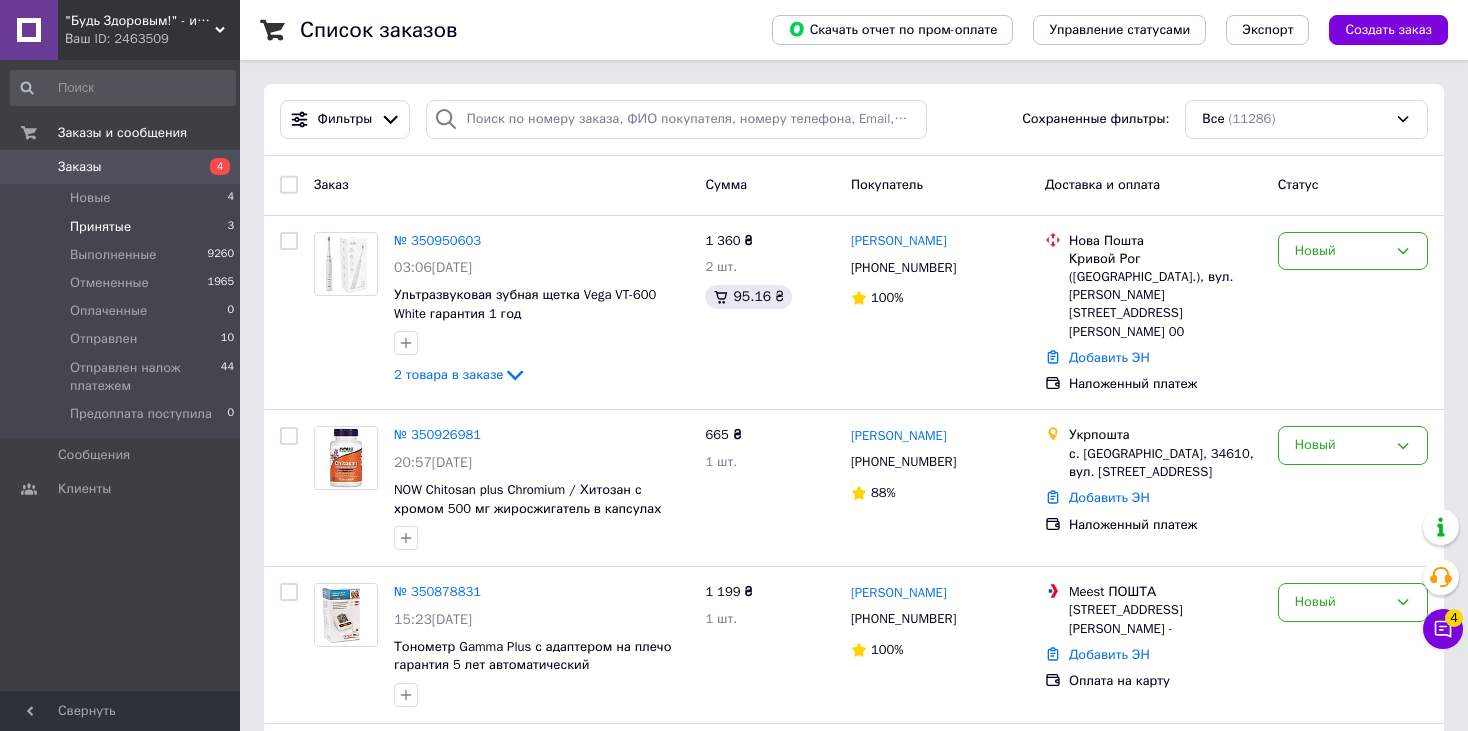 click on "Принятые" at bounding box center [100, 227] 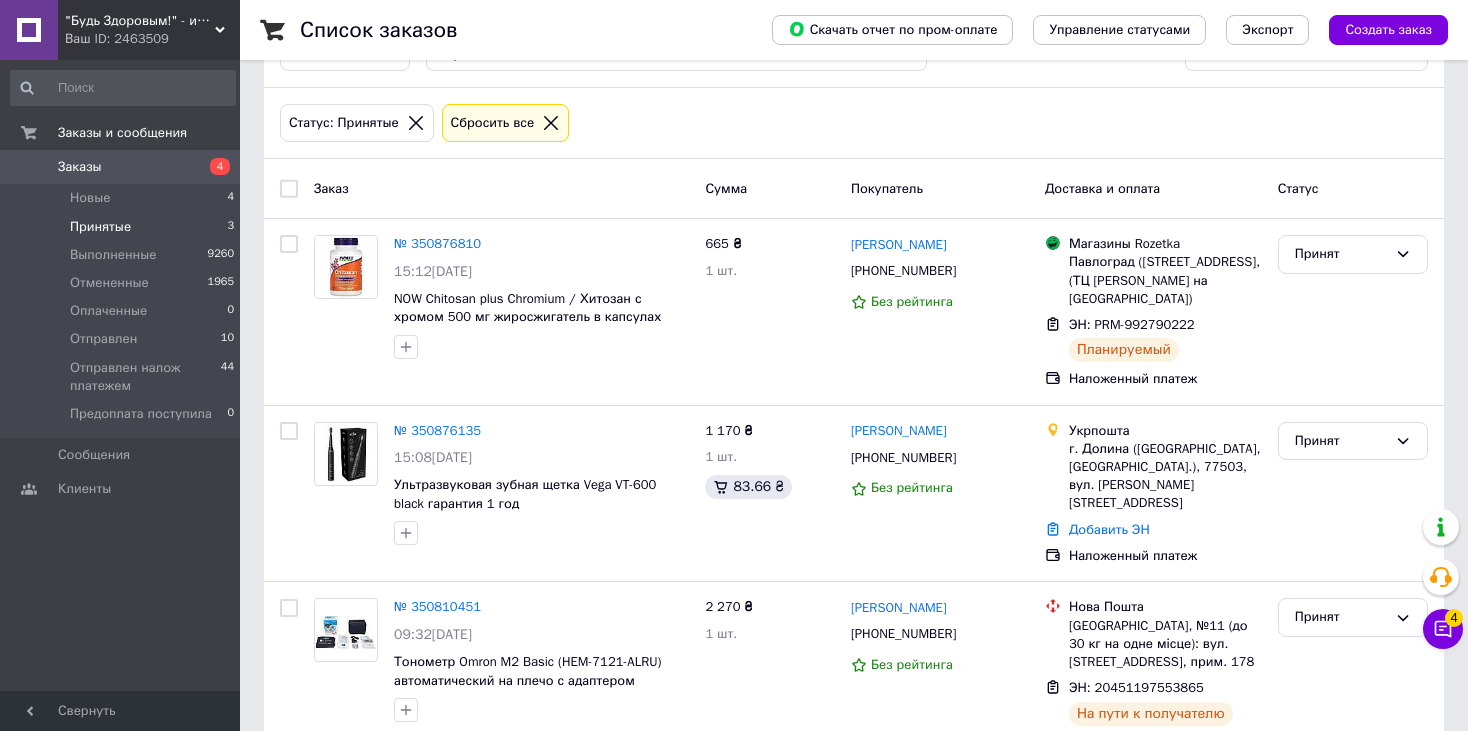 scroll, scrollTop: 108, scrollLeft: 0, axis: vertical 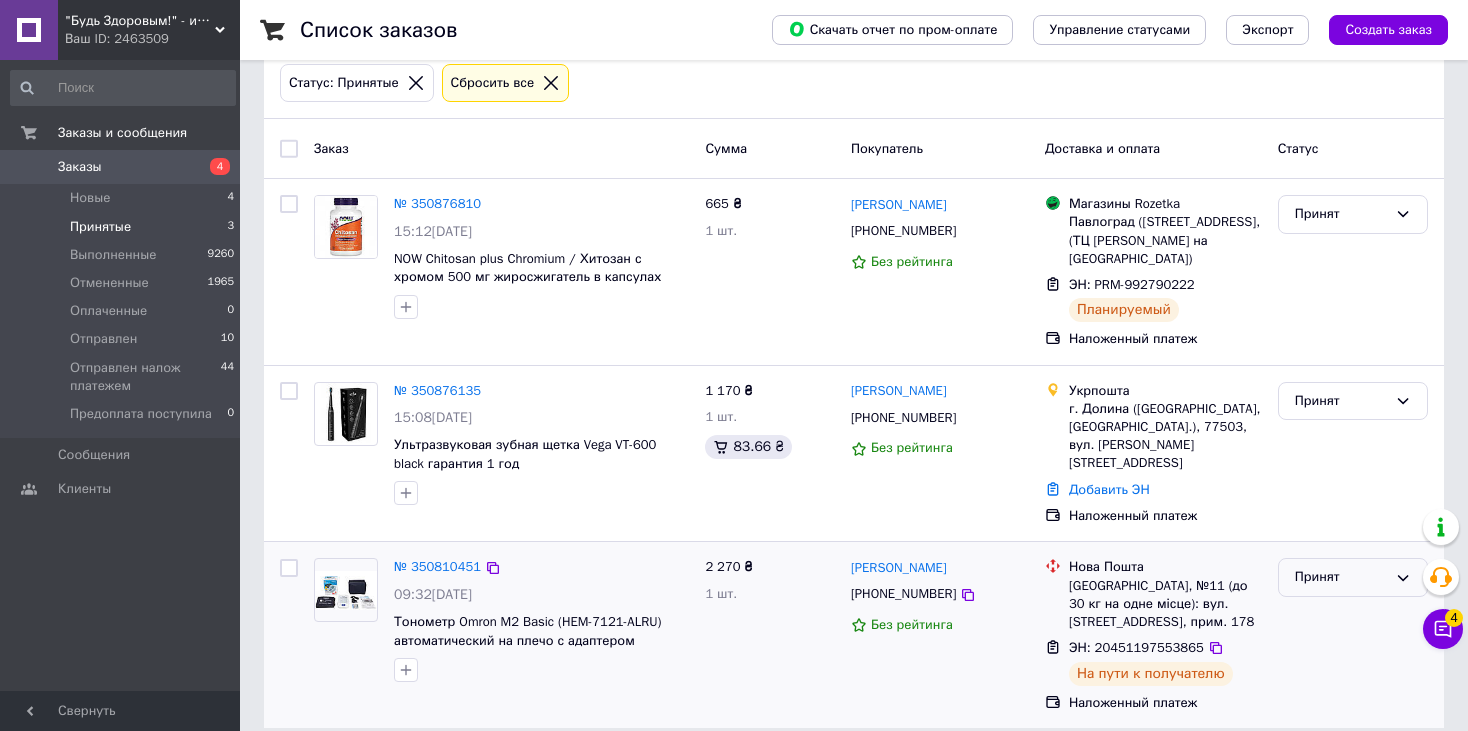 click on "Принят" at bounding box center (1341, 577) 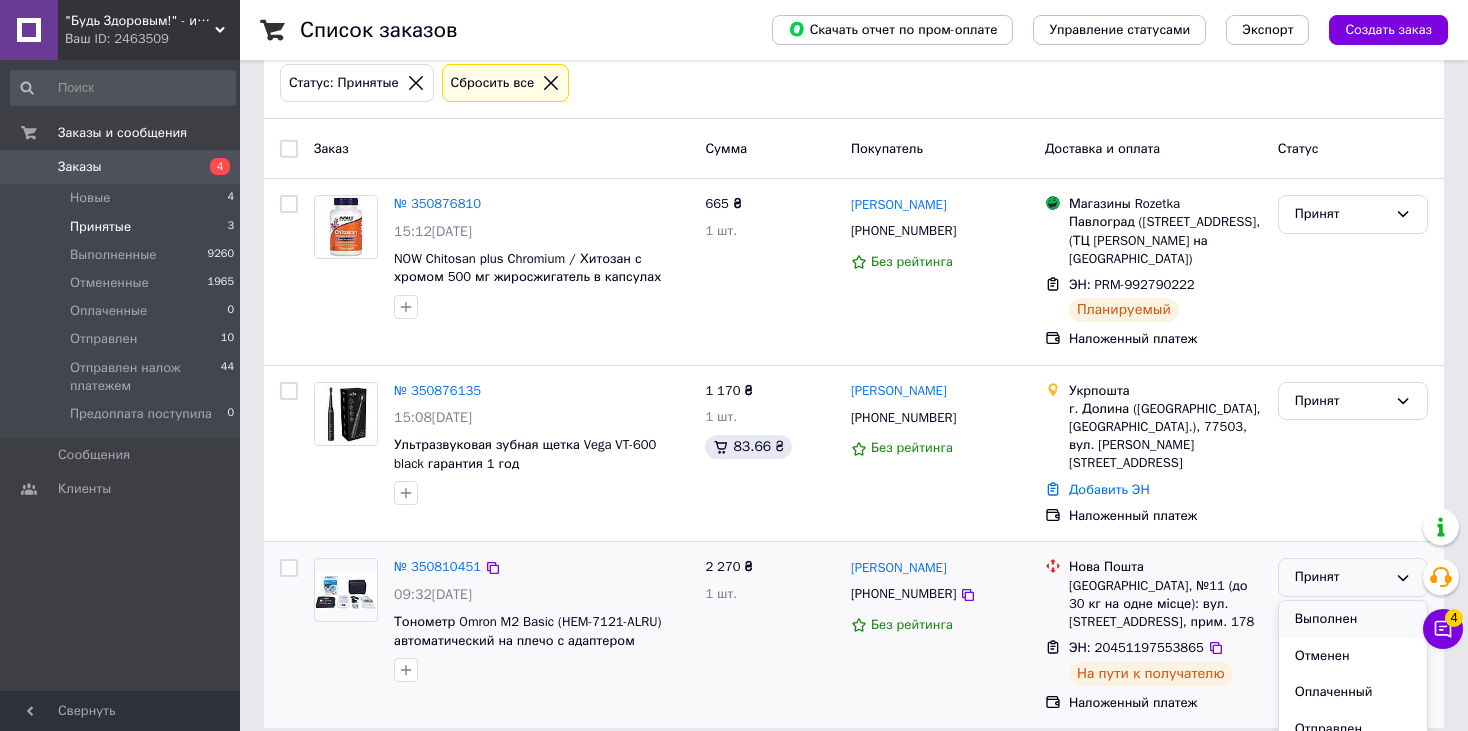 scroll, scrollTop: 95, scrollLeft: 0, axis: vertical 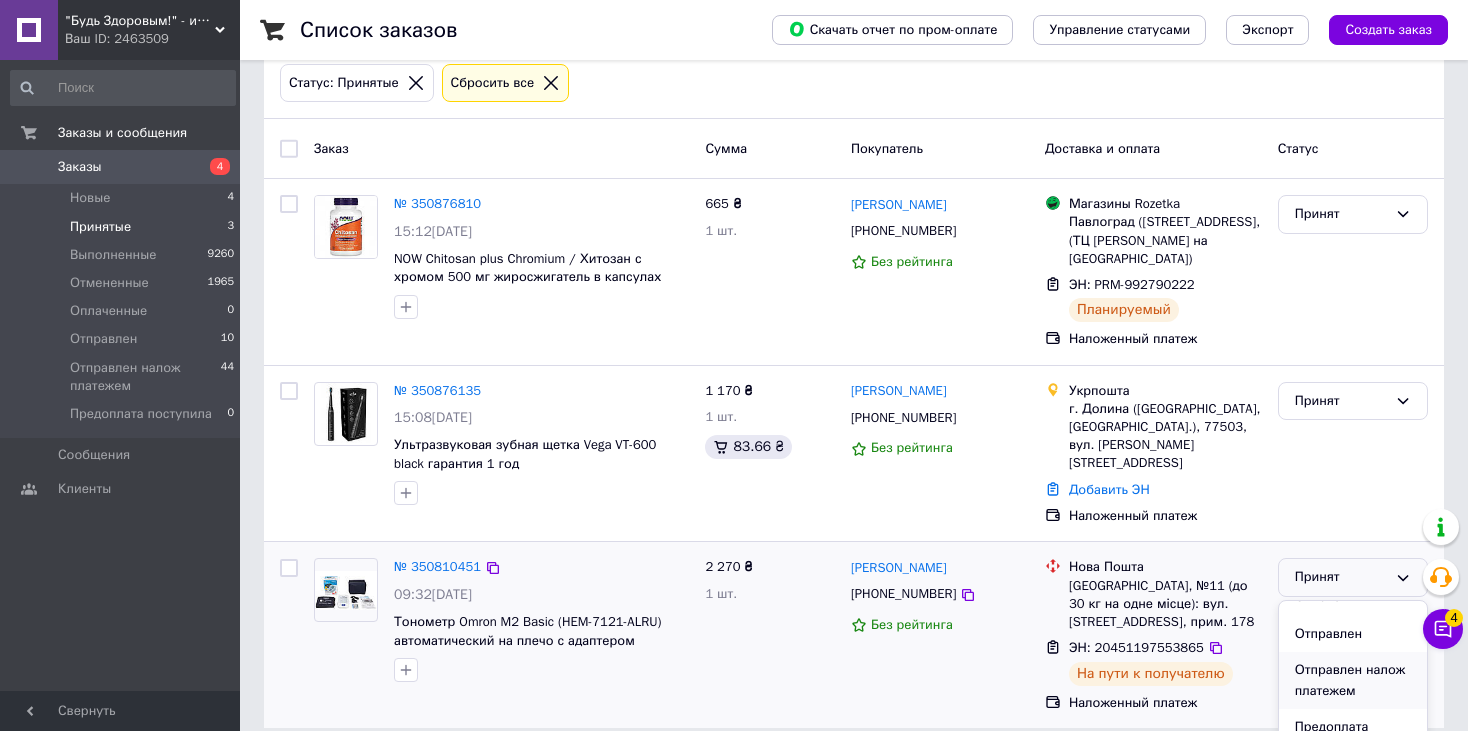 click on "Отправлен налож платежем" at bounding box center (1353, 680) 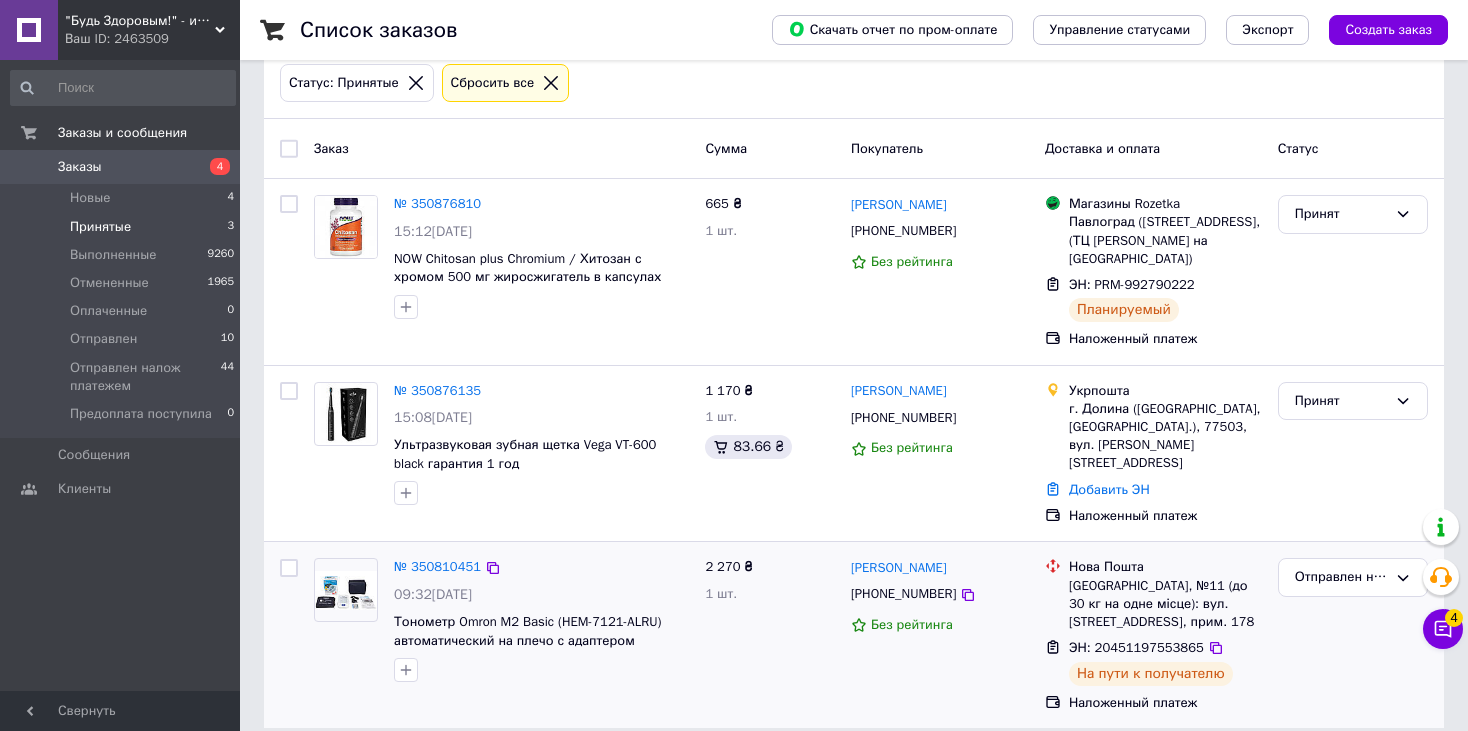 click on ""Будь Здоровым!" - интернет-магазин медтехники для дома. Ваш ID: 2463509" at bounding box center [149, 30] 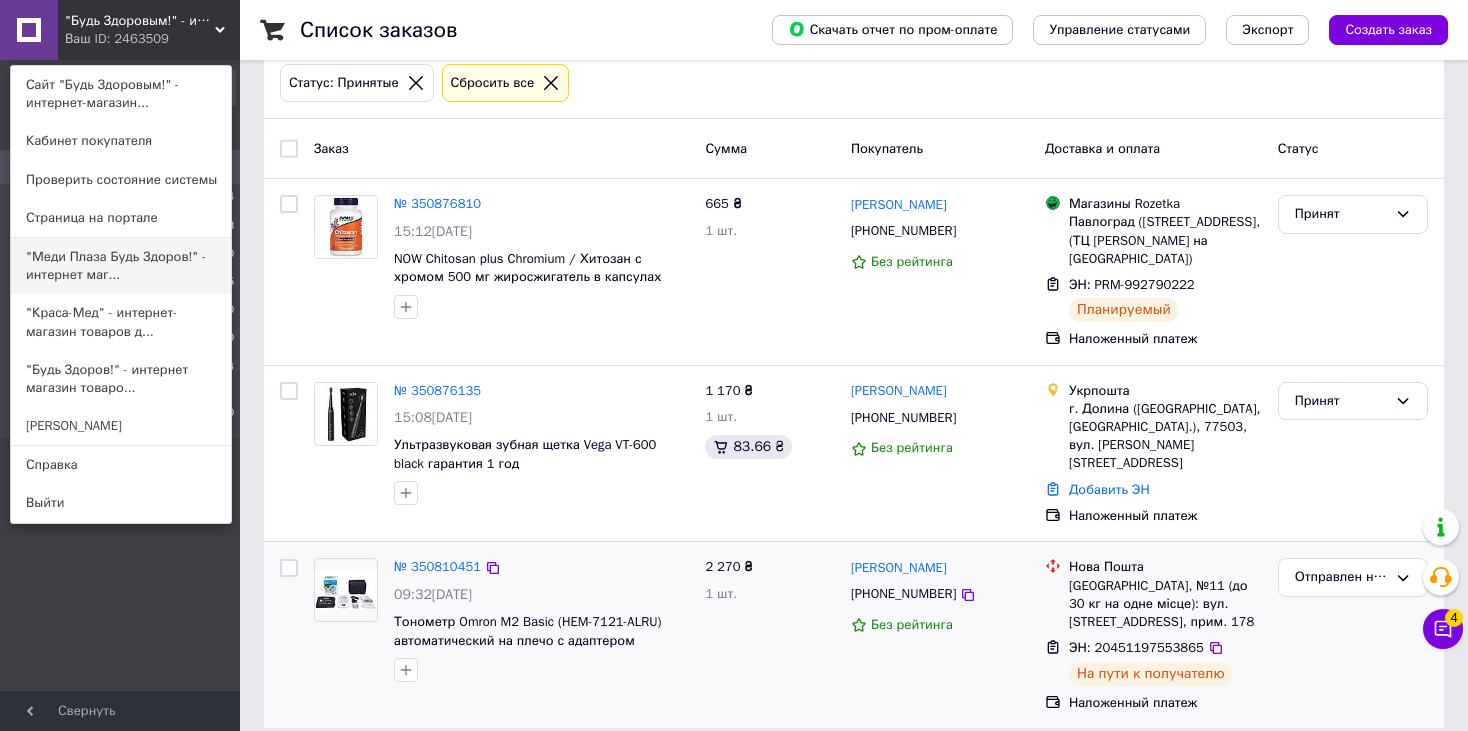 click on ""Меди Плаза Будь Здоров!" - интернет маг..." at bounding box center [121, 266] 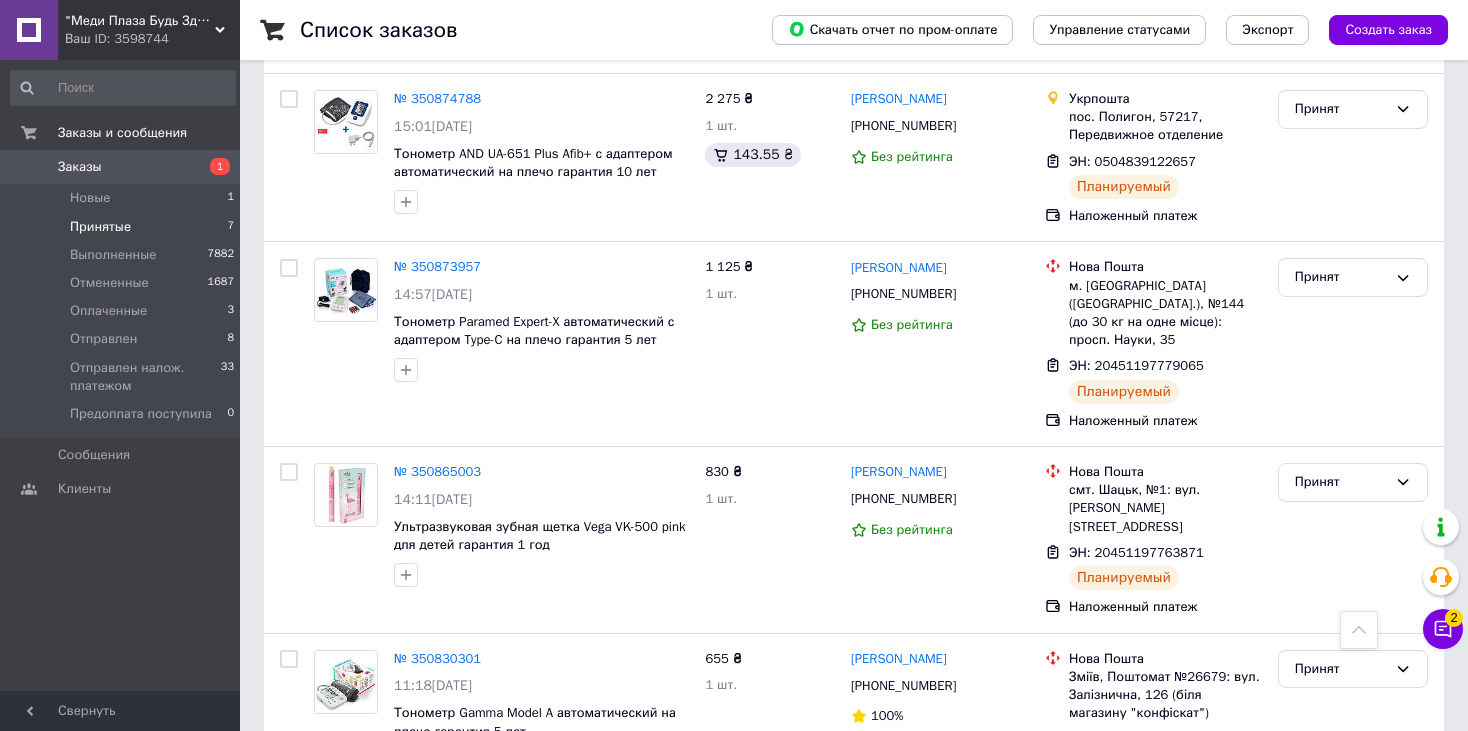 scroll, scrollTop: 846, scrollLeft: 0, axis: vertical 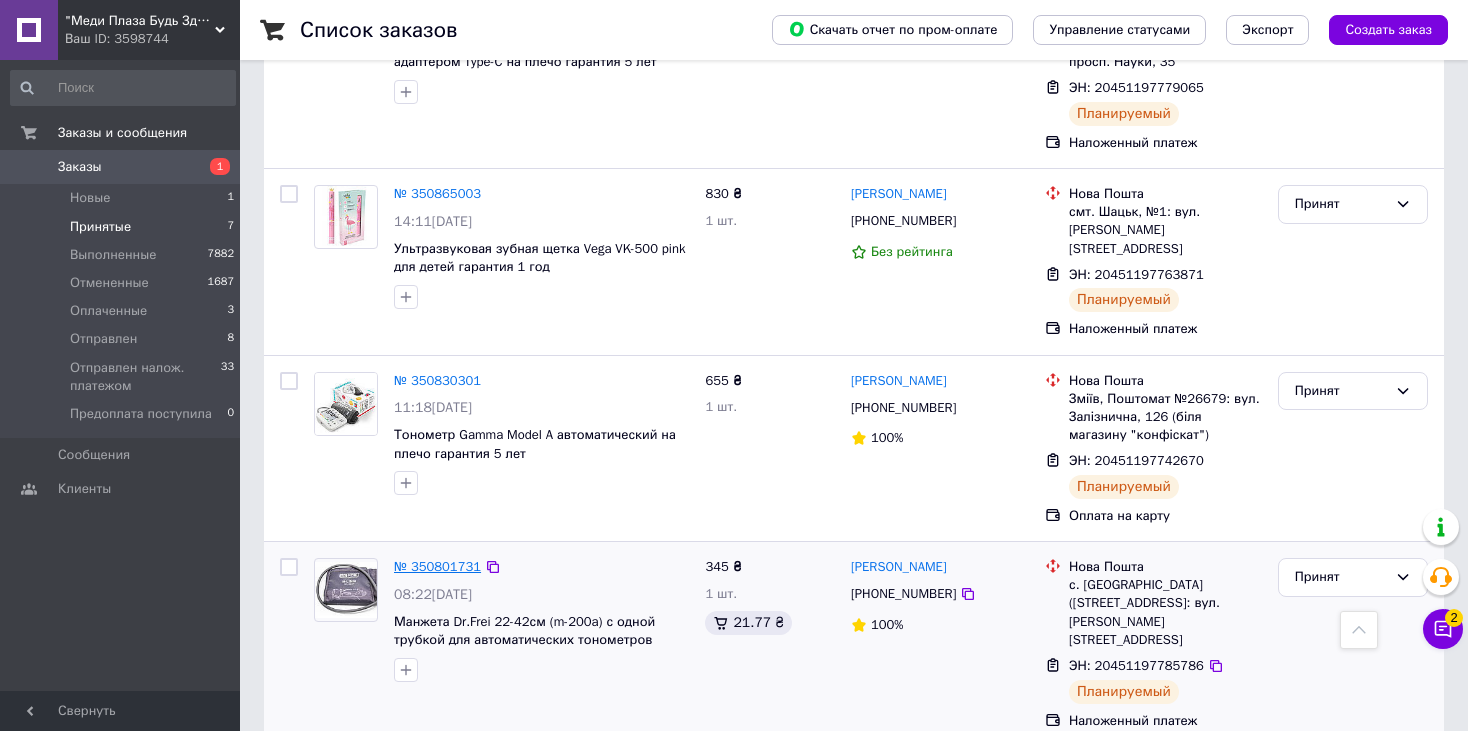 click on "№ 350801731" at bounding box center (437, 566) 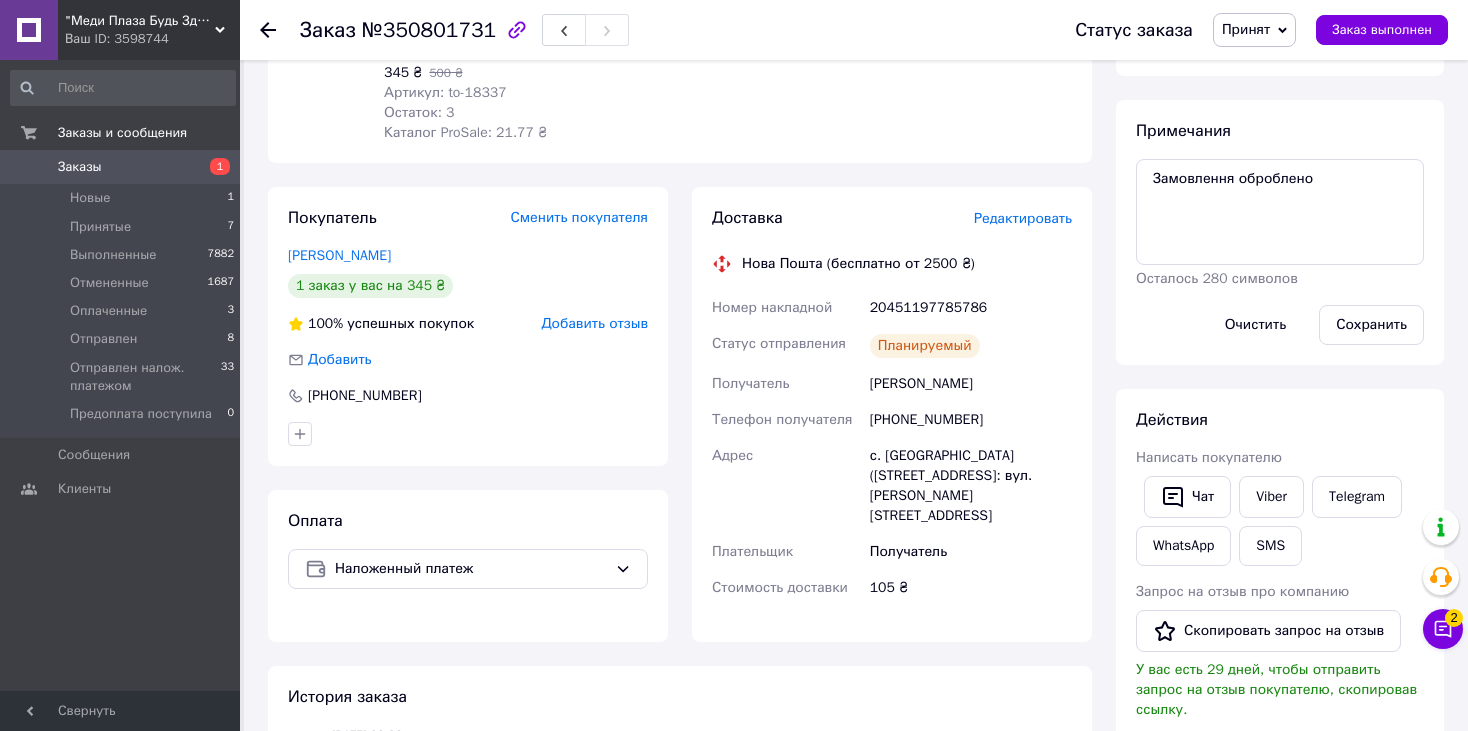 scroll, scrollTop: 0, scrollLeft: 0, axis: both 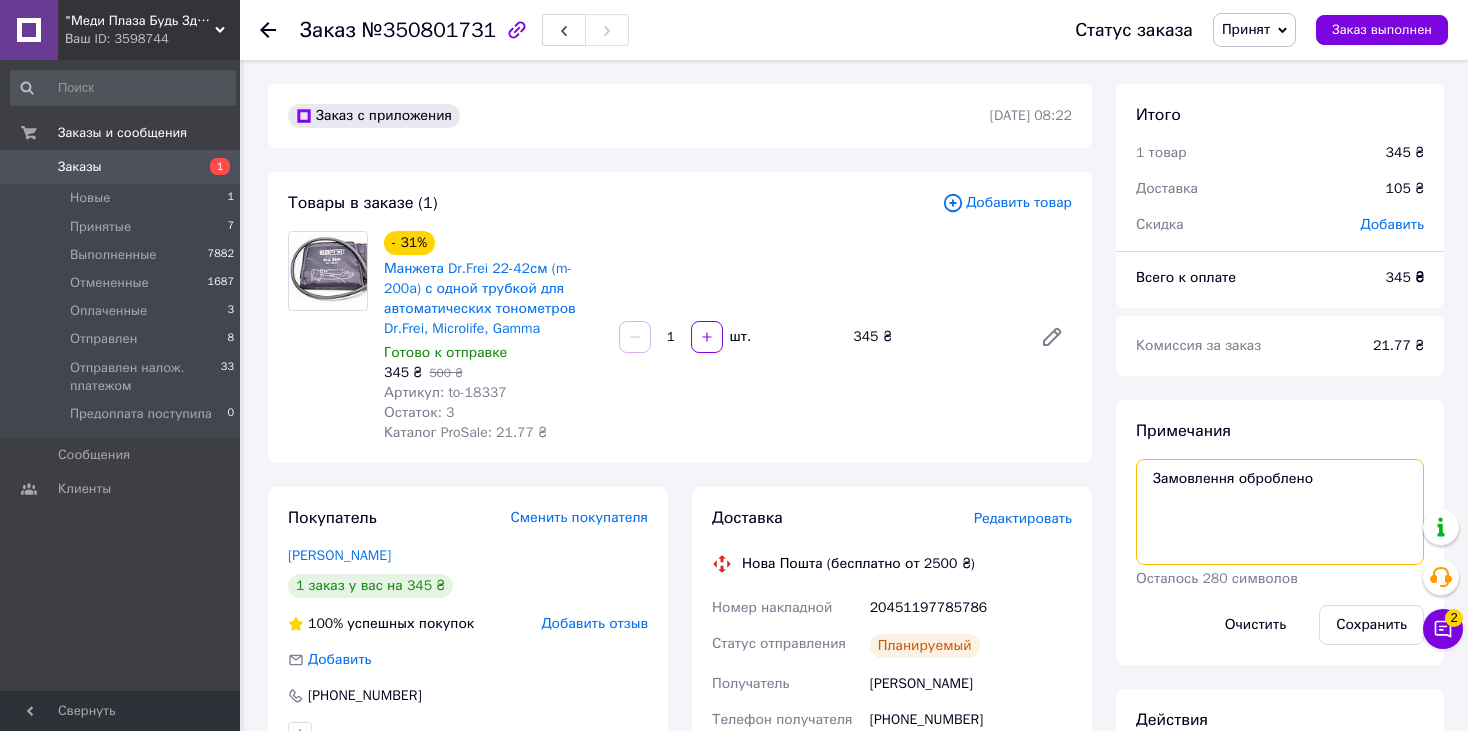click on "Замовлення оброблено" at bounding box center [1280, 512] 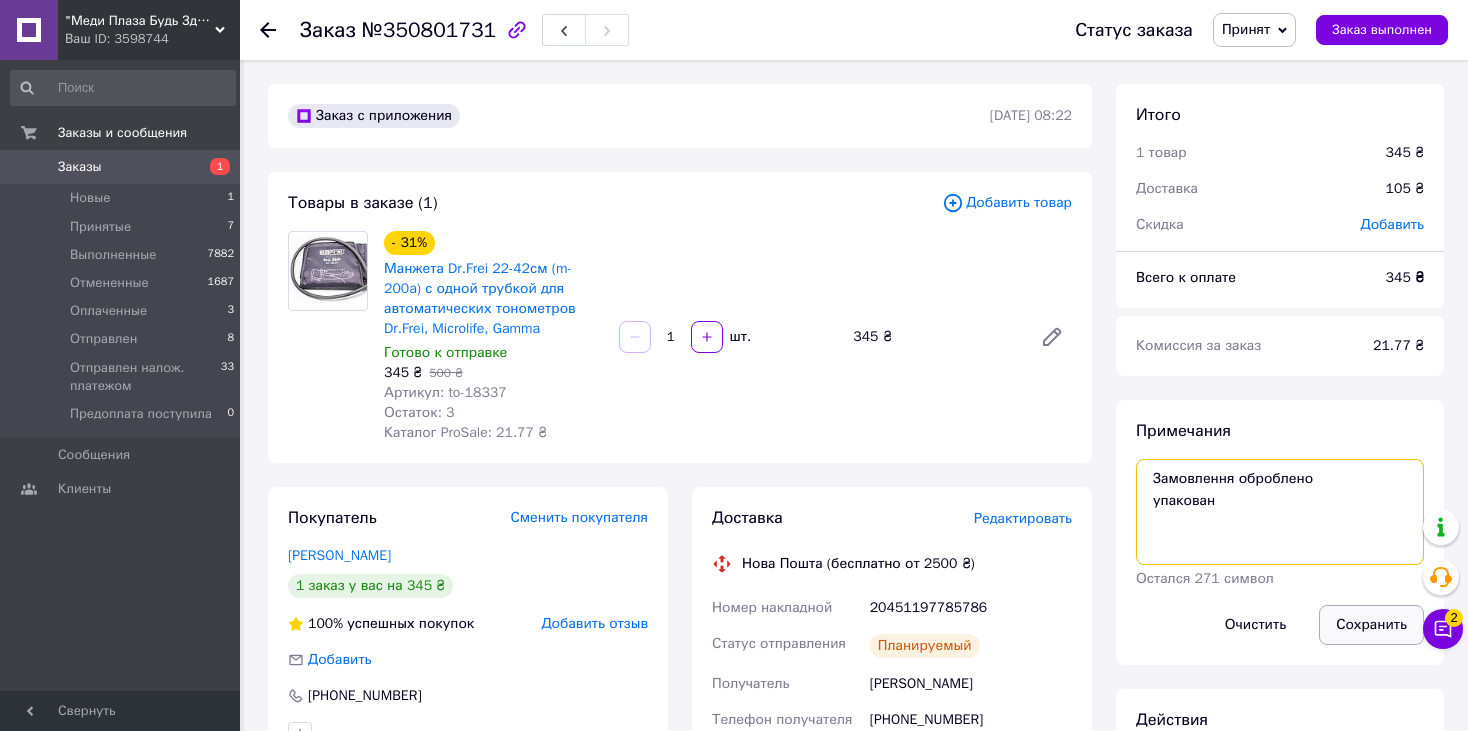 type on "Замовлення оброблено
упакован" 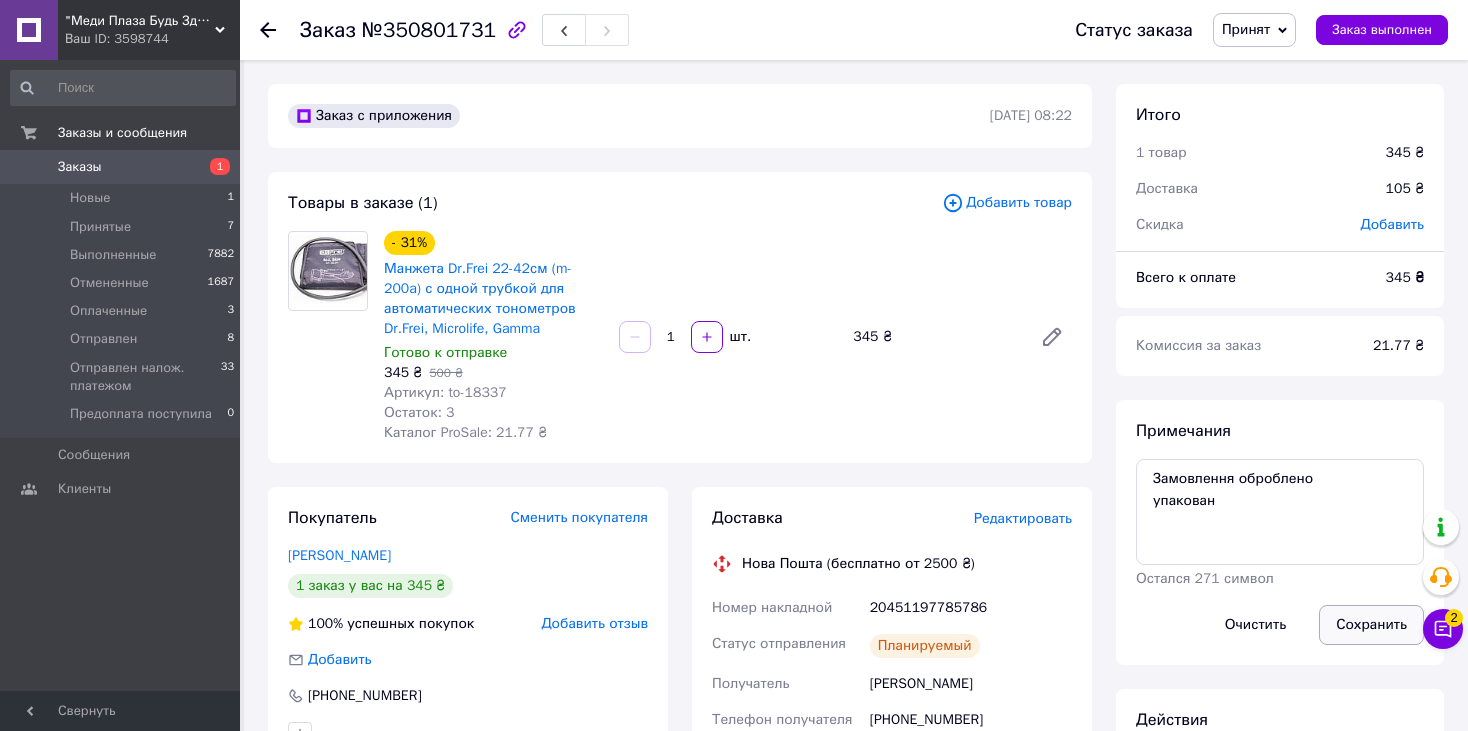 click on "Сохранить" at bounding box center [1371, 625] 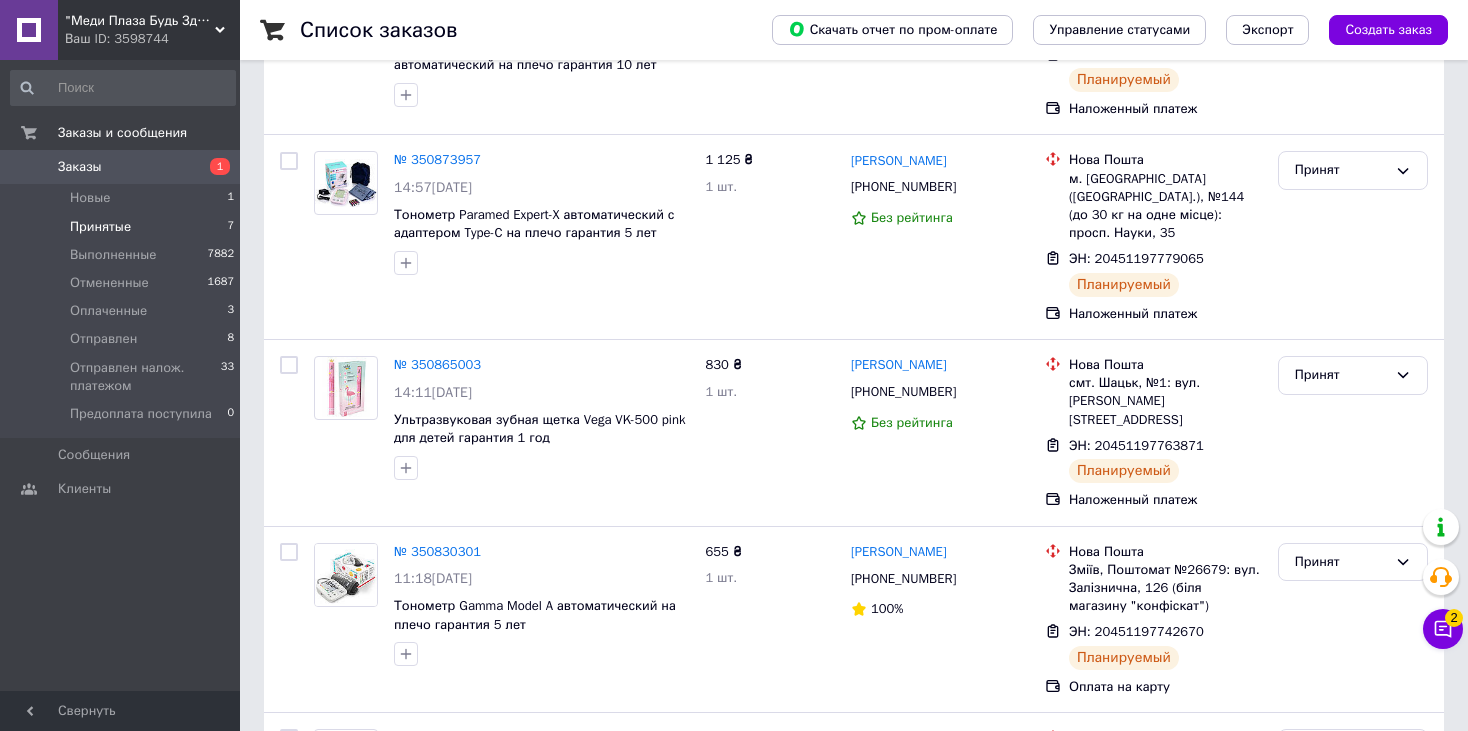 scroll, scrollTop: 846, scrollLeft: 0, axis: vertical 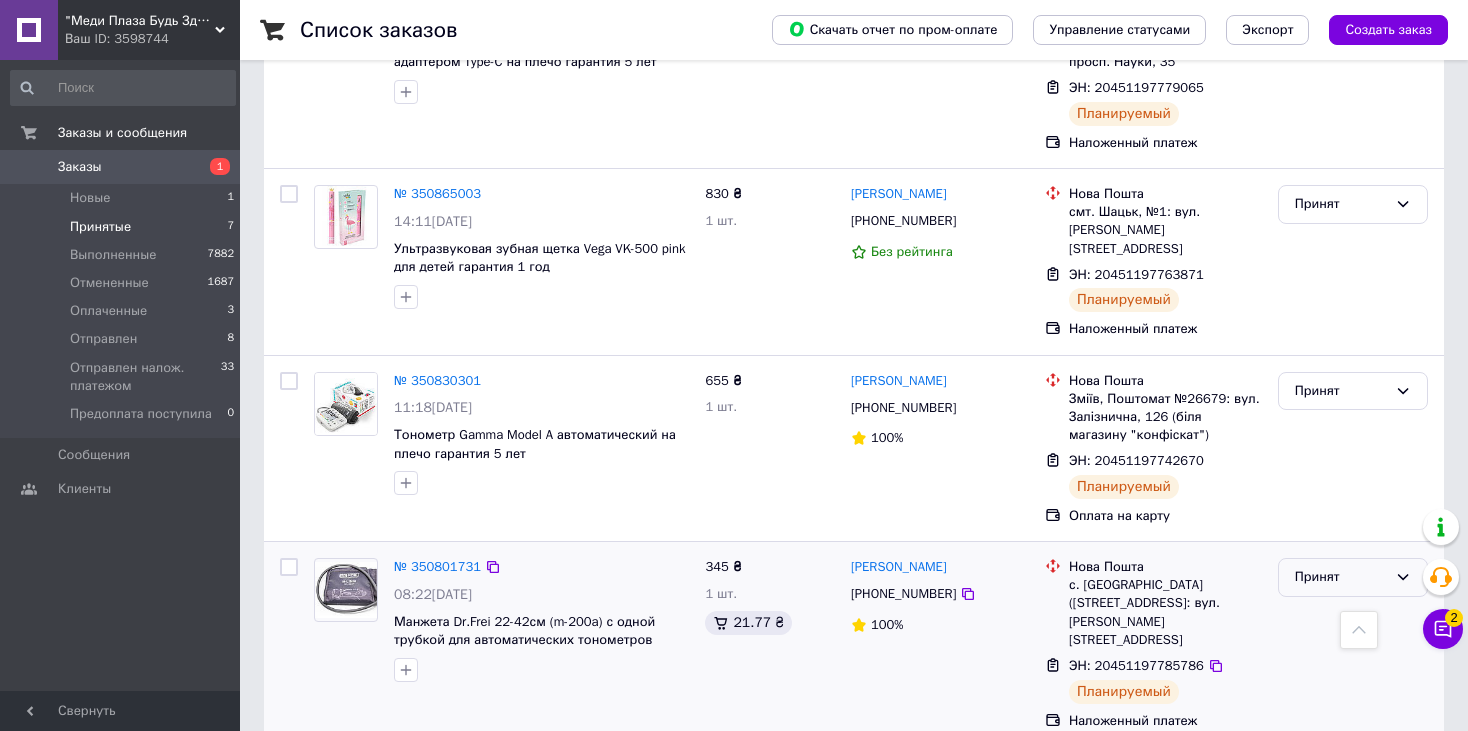 click on "Принят" at bounding box center (1341, 577) 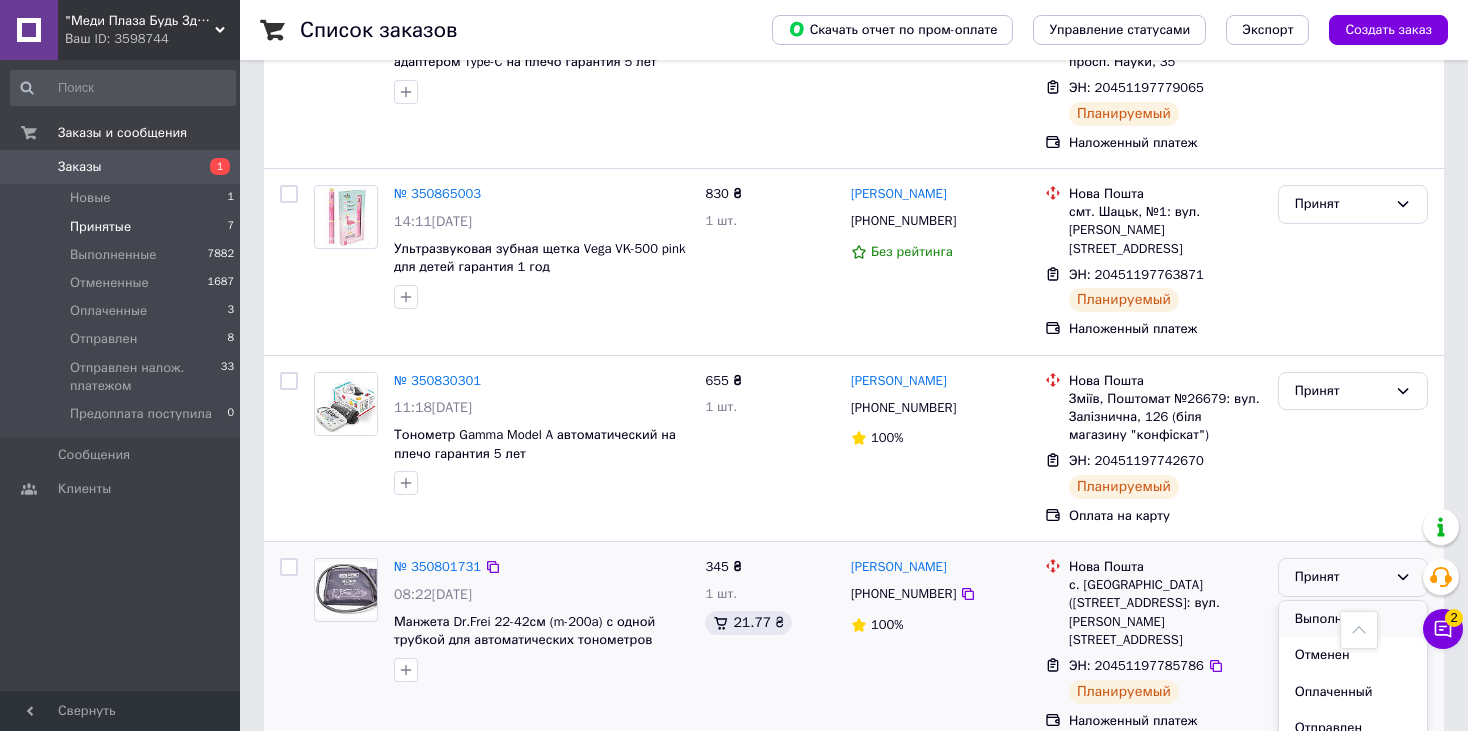 scroll, scrollTop: 95, scrollLeft: 0, axis: vertical 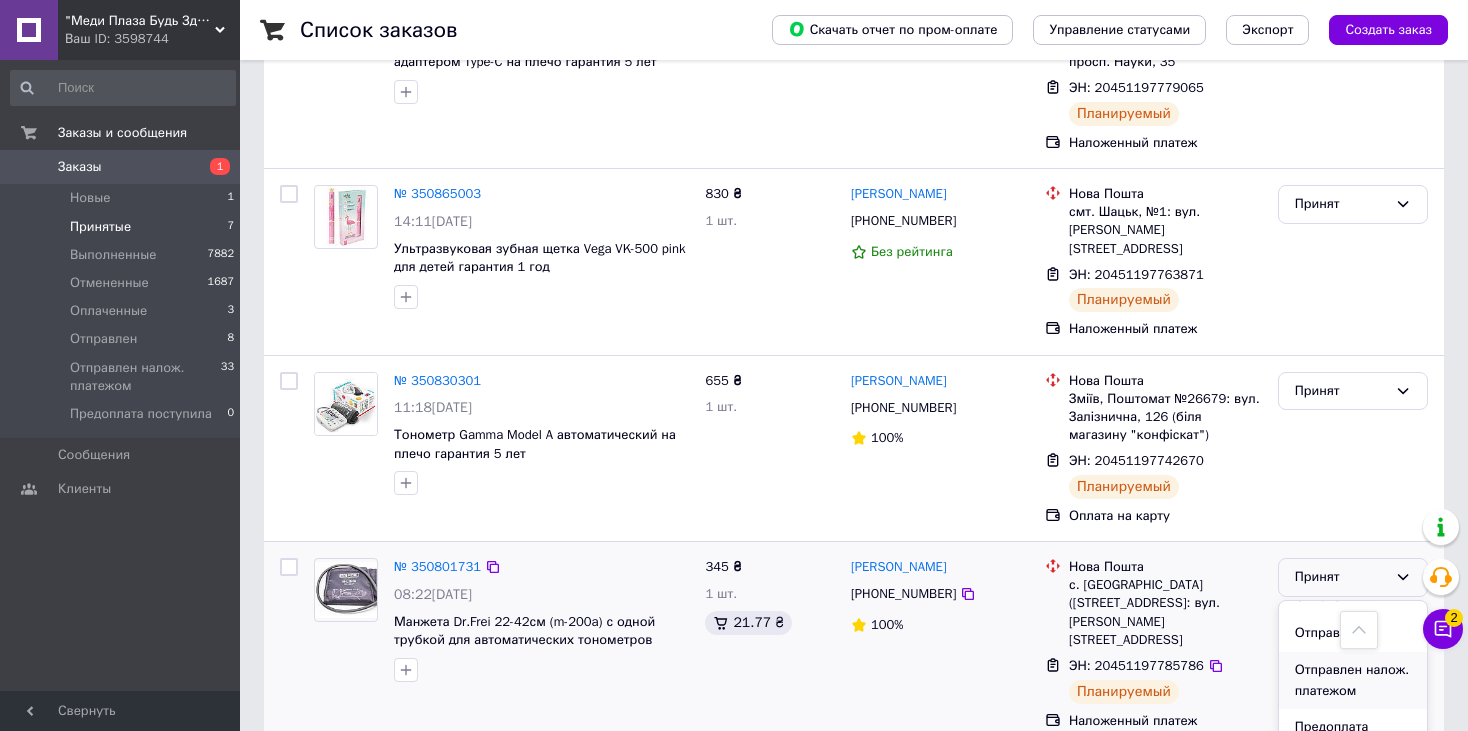 click on "Отправлен налож. платежом" at bounding box center (1353, 680) 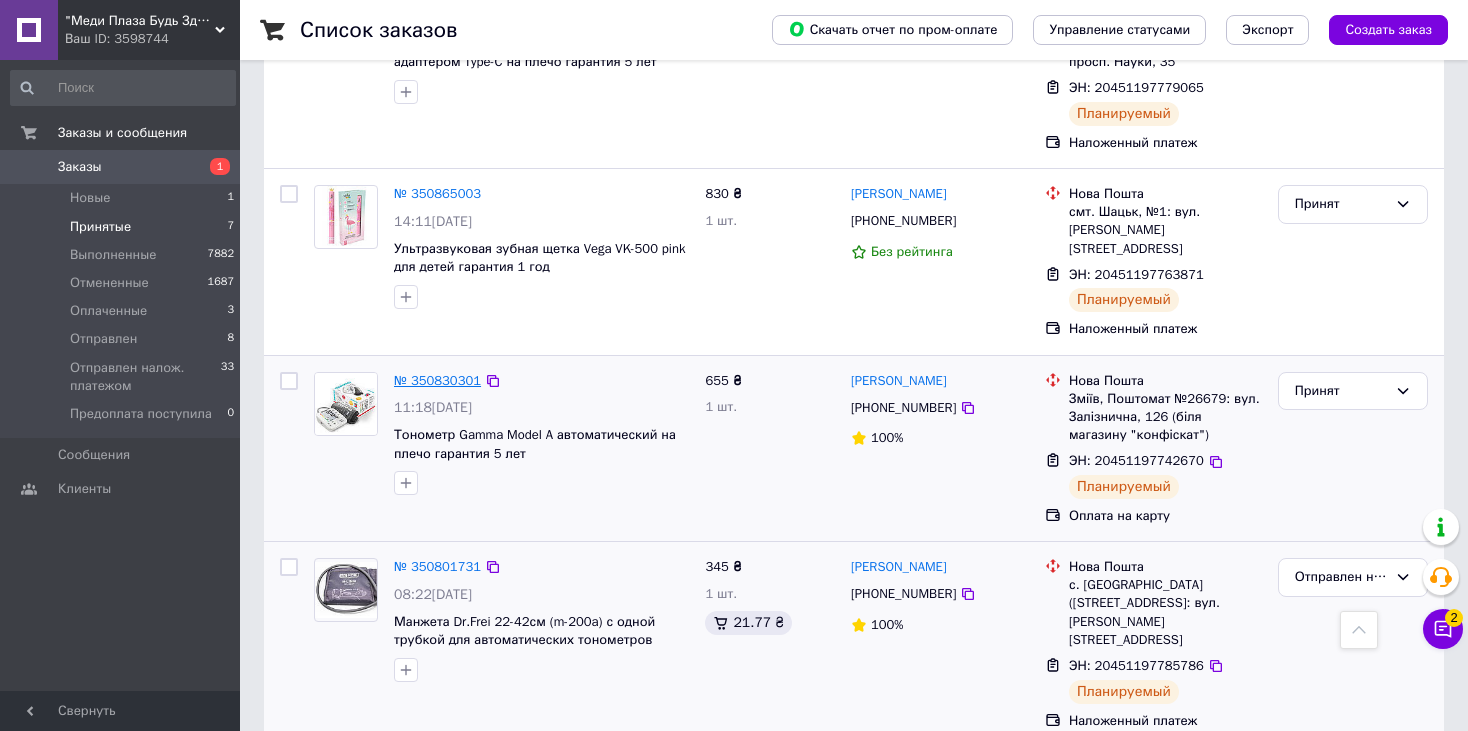 click on "№ 350830301" at bounding box center (437, 380) 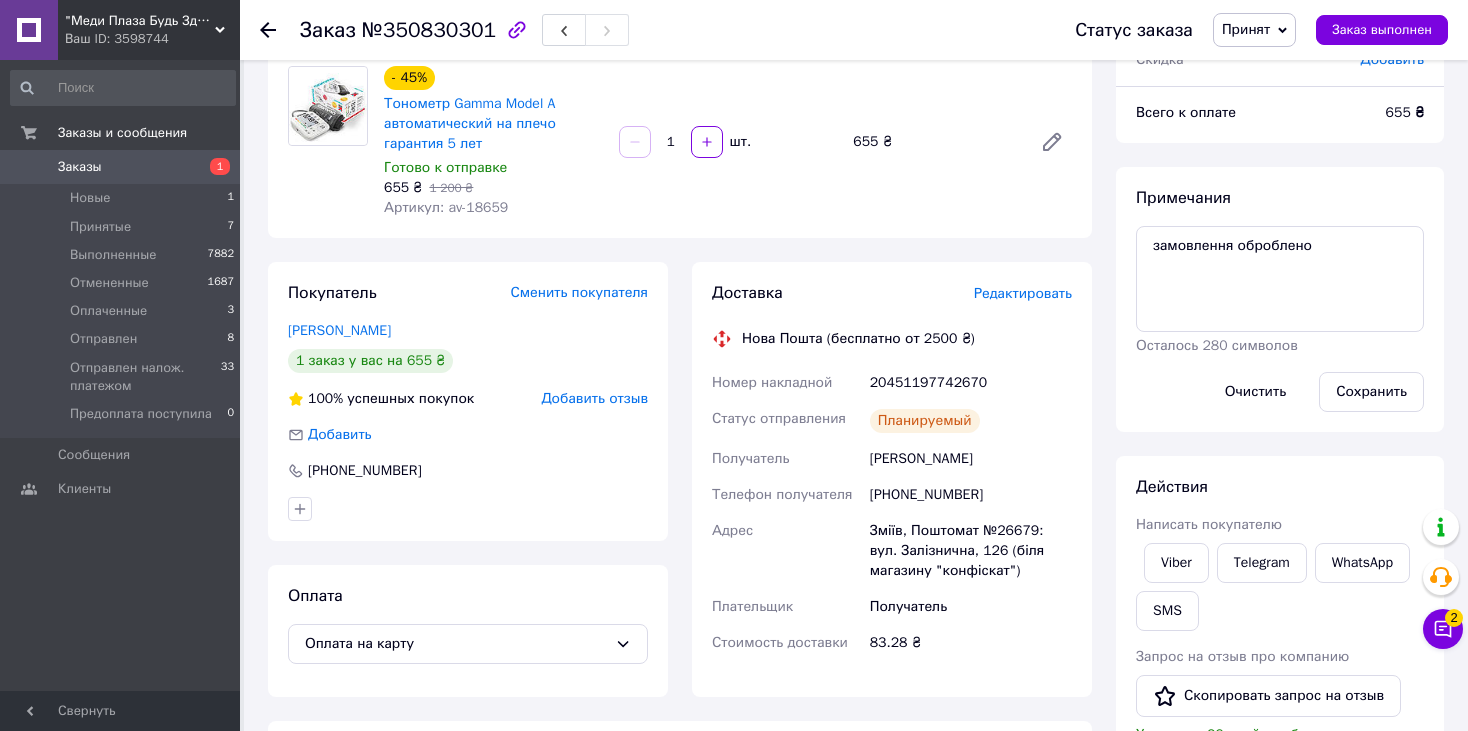 scroll, scrollTop: 131, scrollLeft: 0, axis: vertical 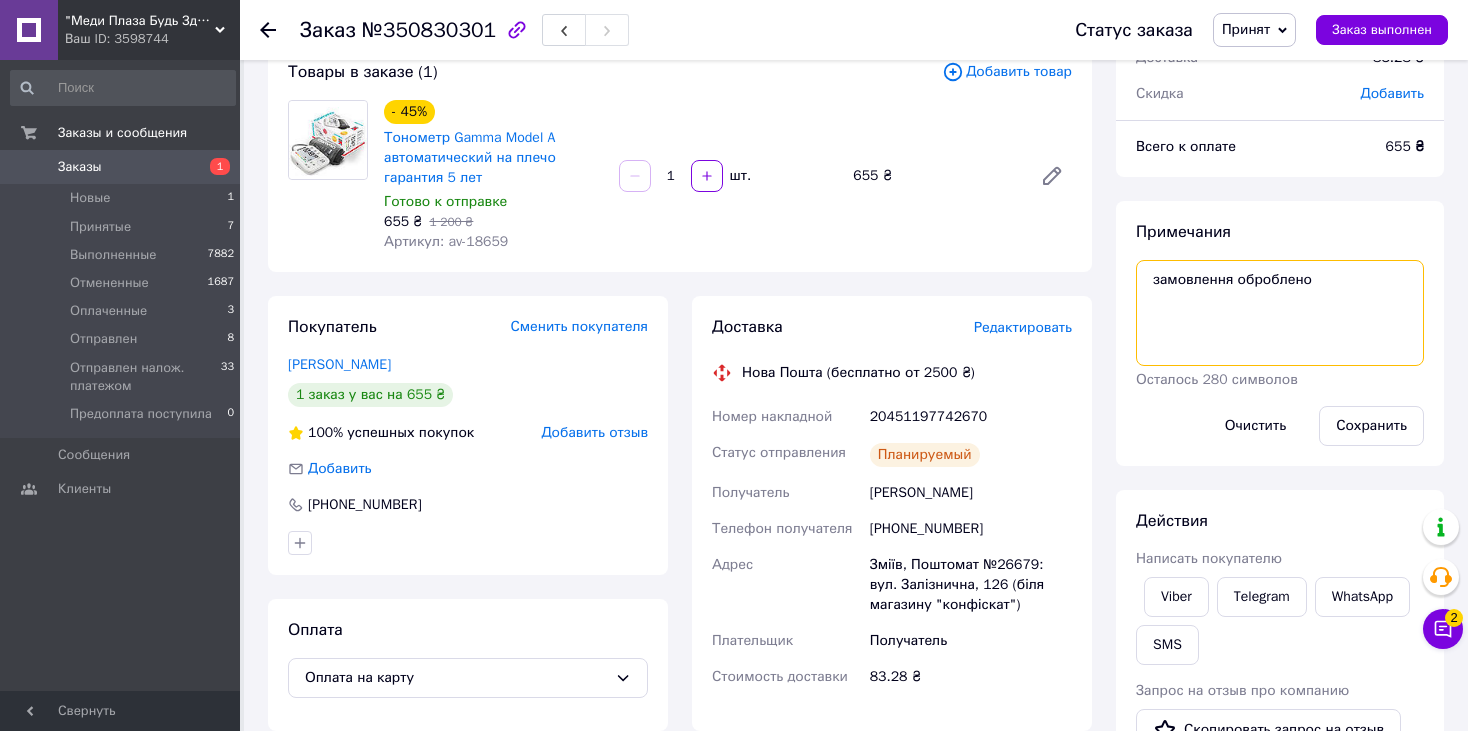 click on "замовлення оброблено" at bounding box center (1280, 313) 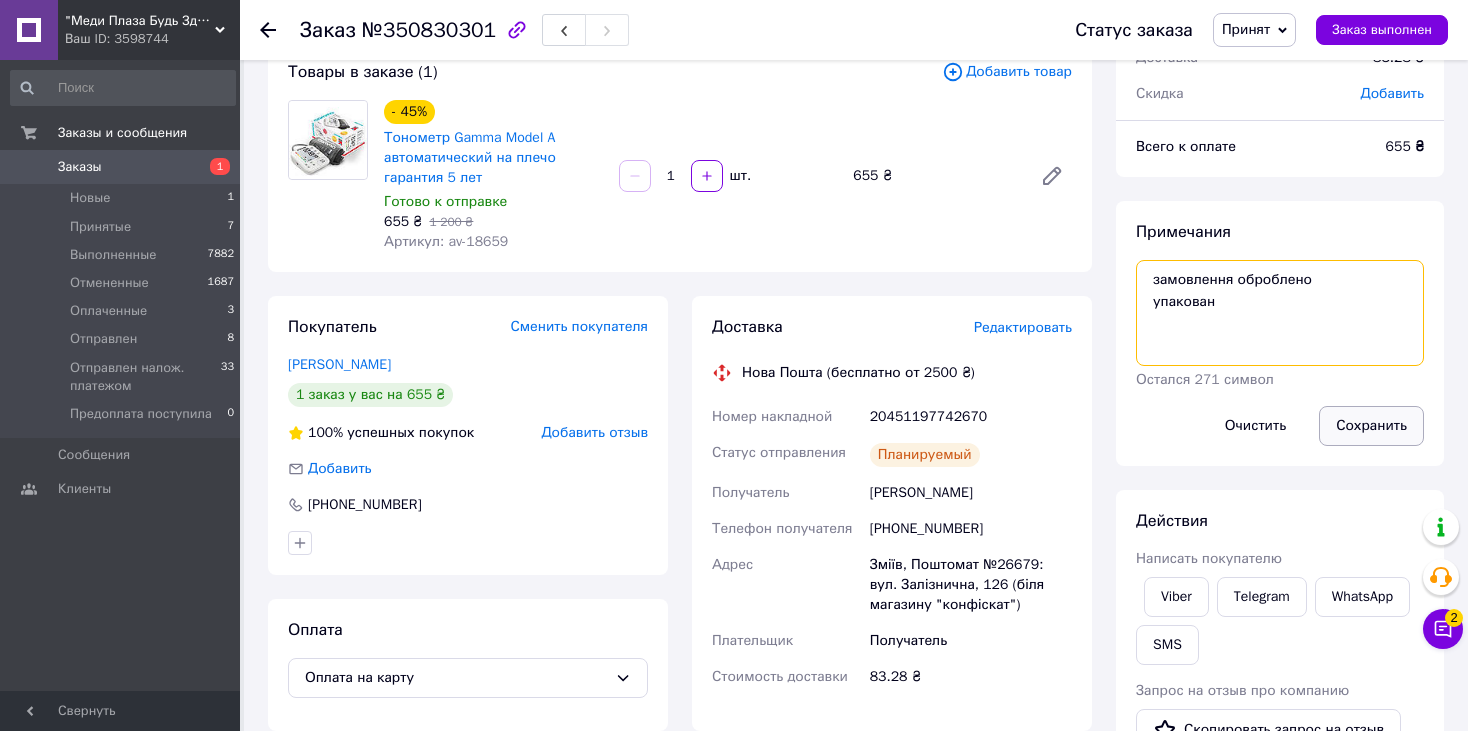 type on "замовлення оброблено
упакован" 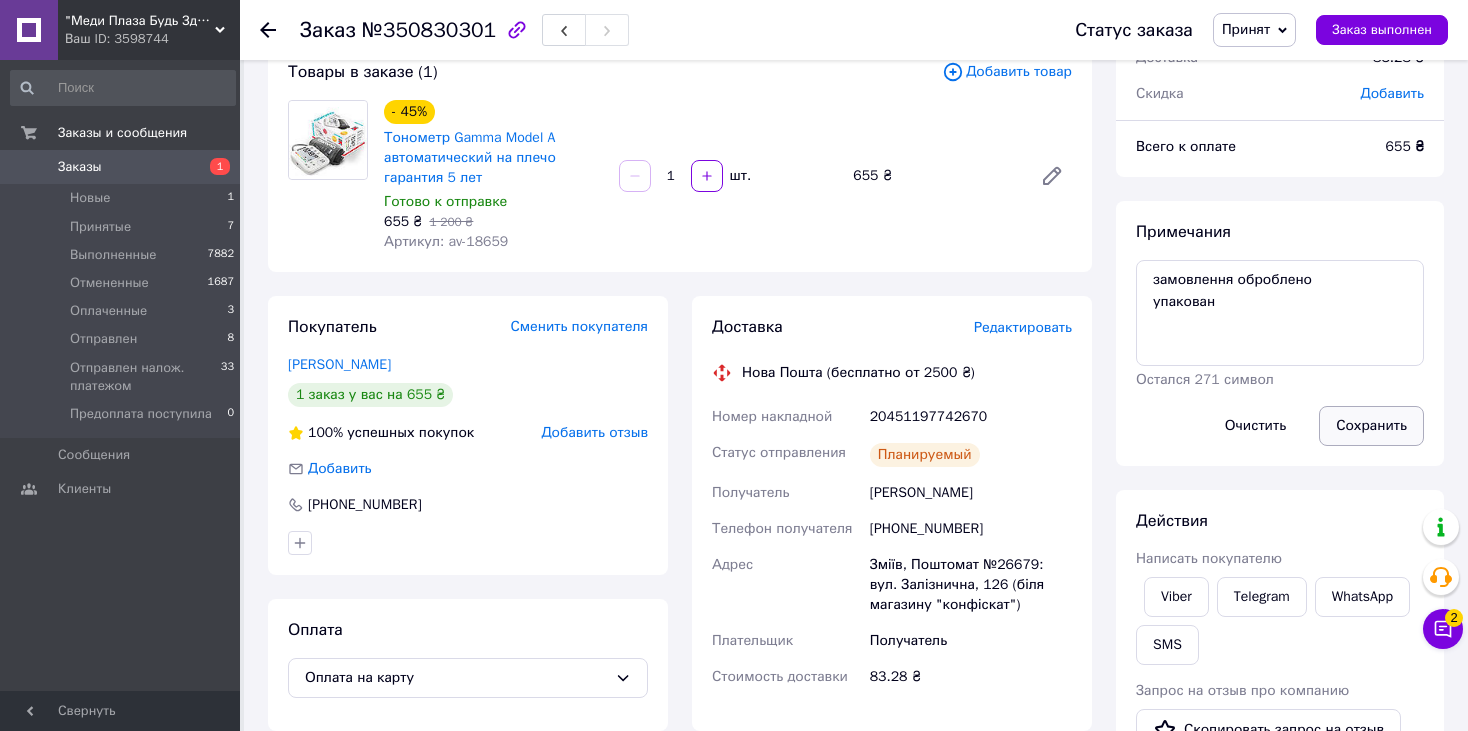 click on "Сохранить" at bounding box center [1371, 426] 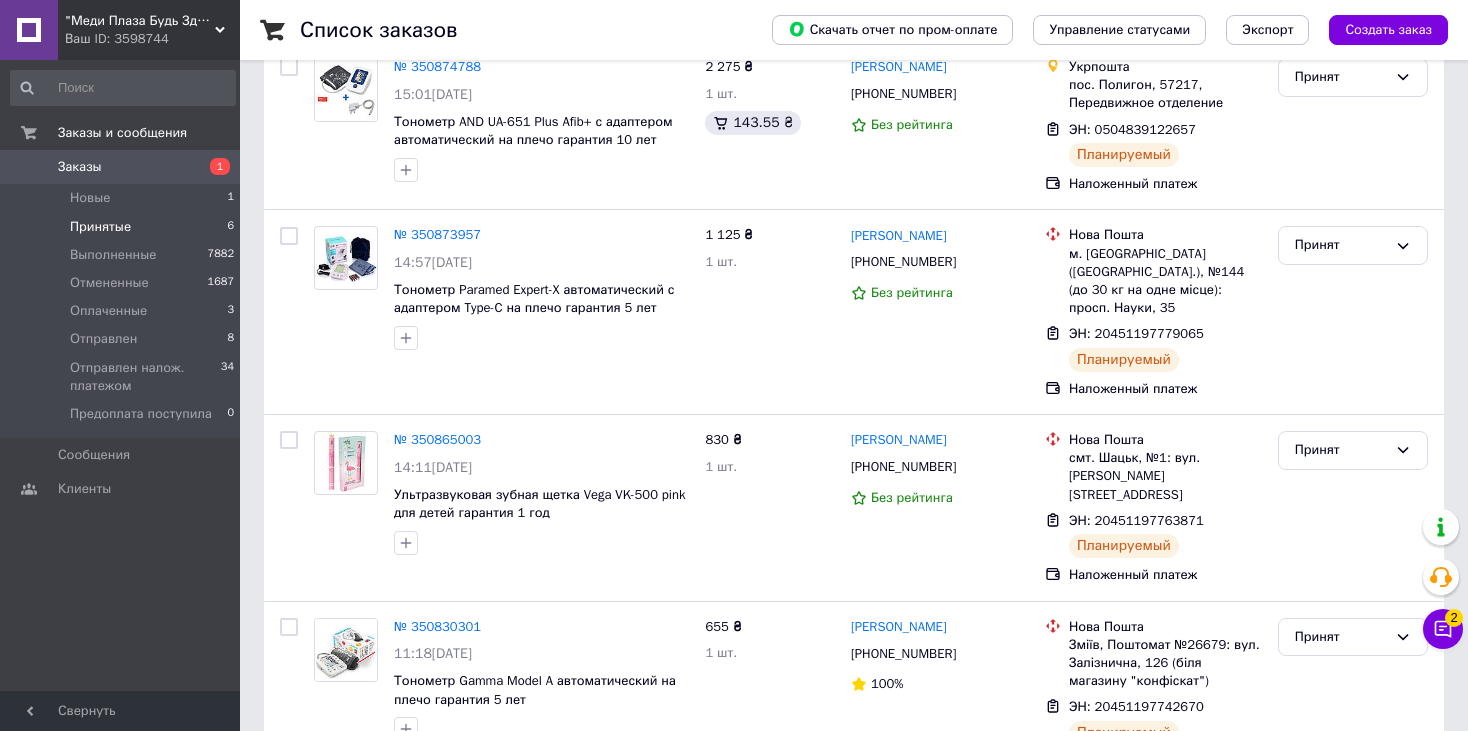 scroll, scrollTop: 623, scrollLeft: 0, axis: vertical 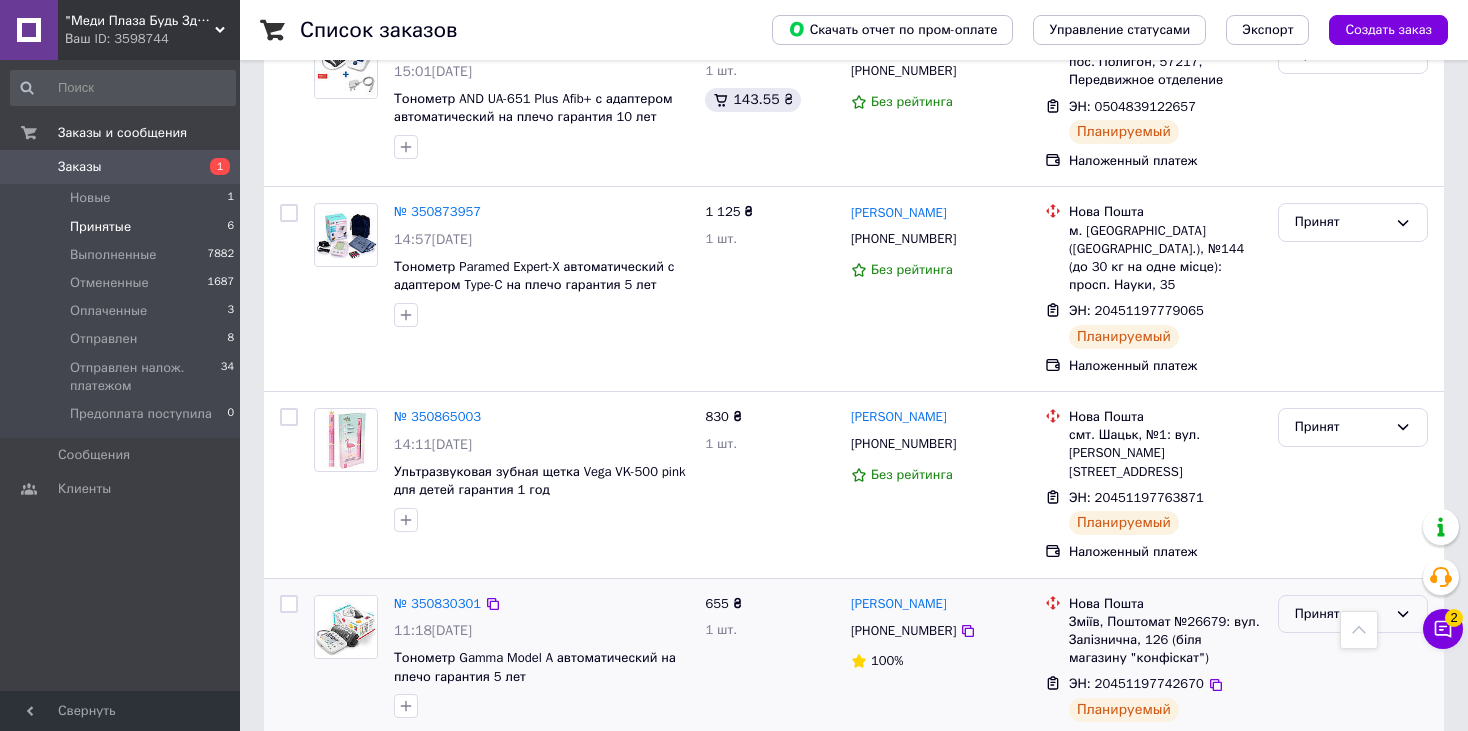 click on "Принят" at bounding box center [1341, 614] 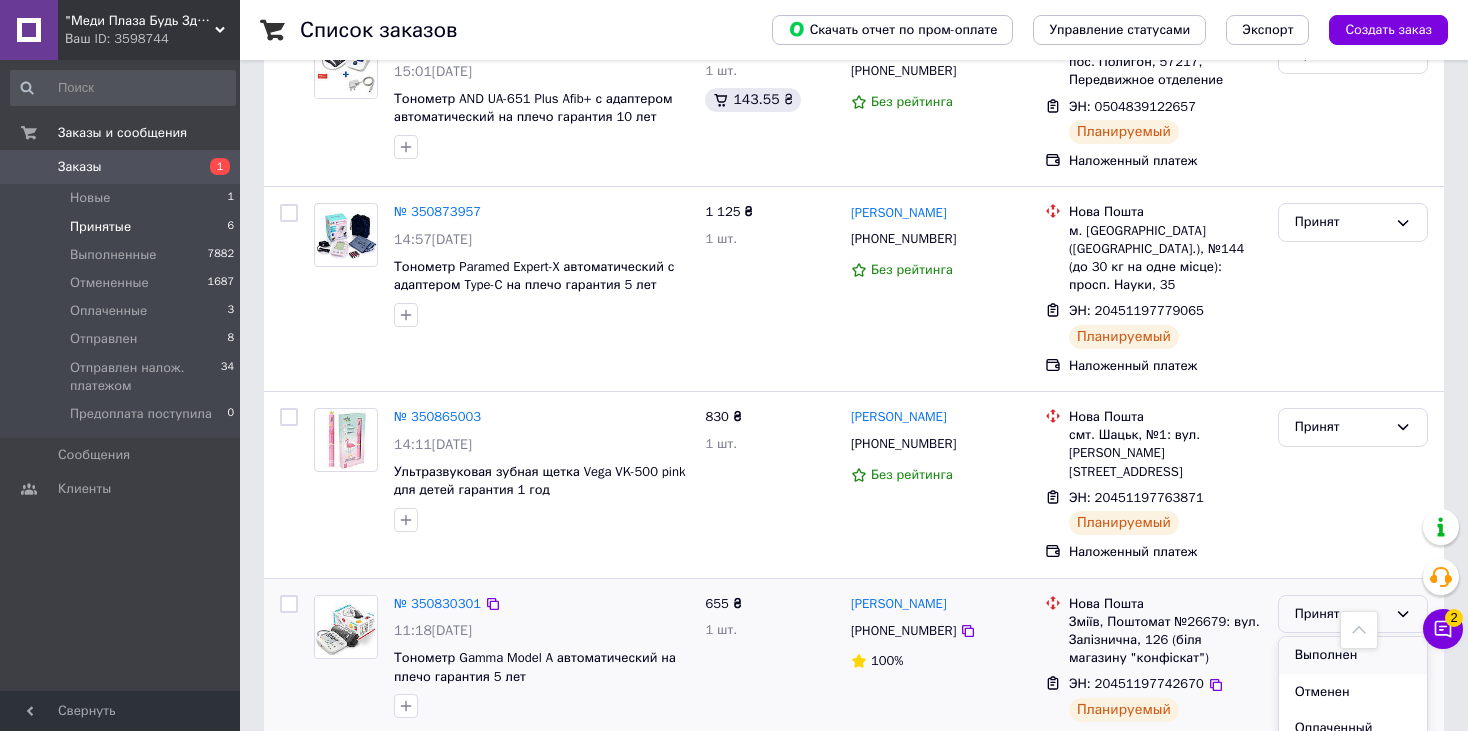 click on "Выполнен" at bounding box center [1353, 655] 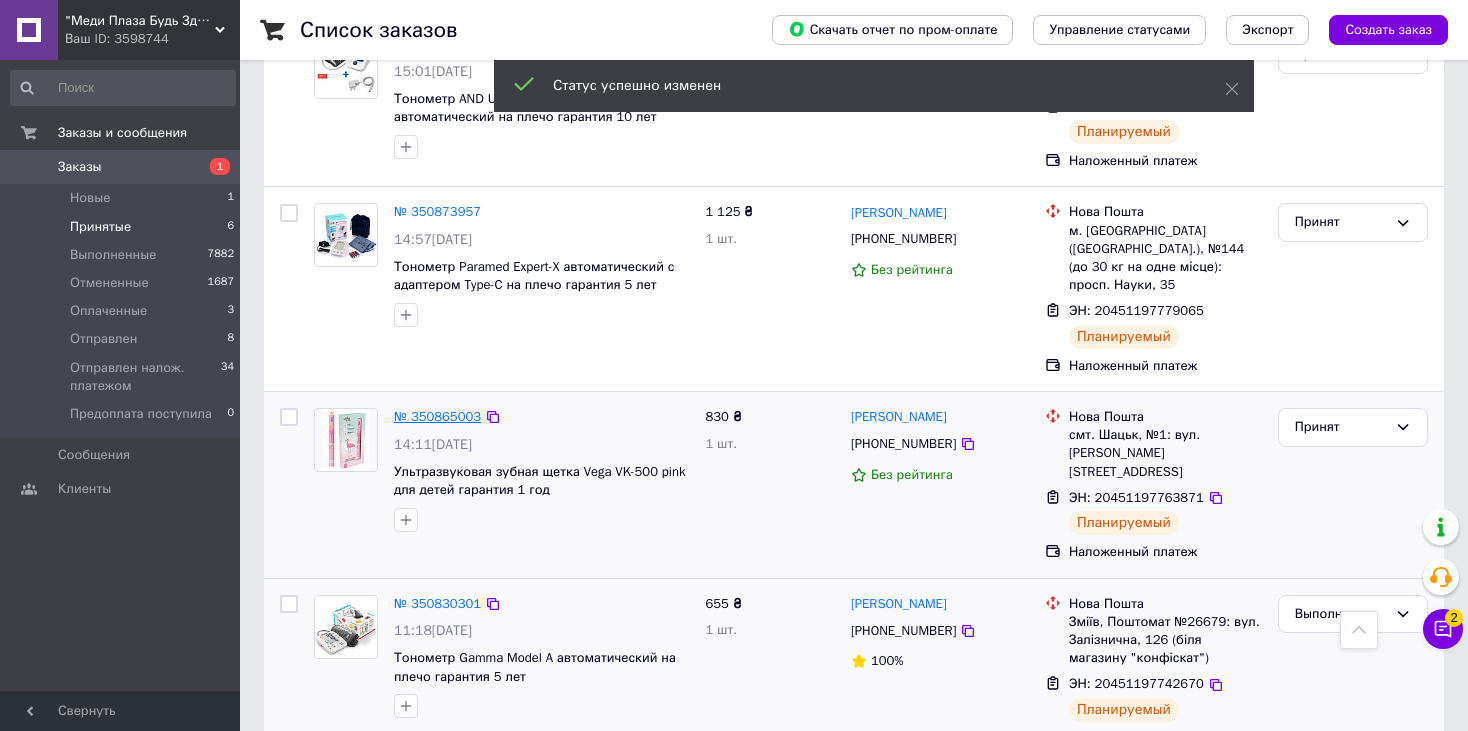 click on "№ 350865003" at bounding box center (437, 416) 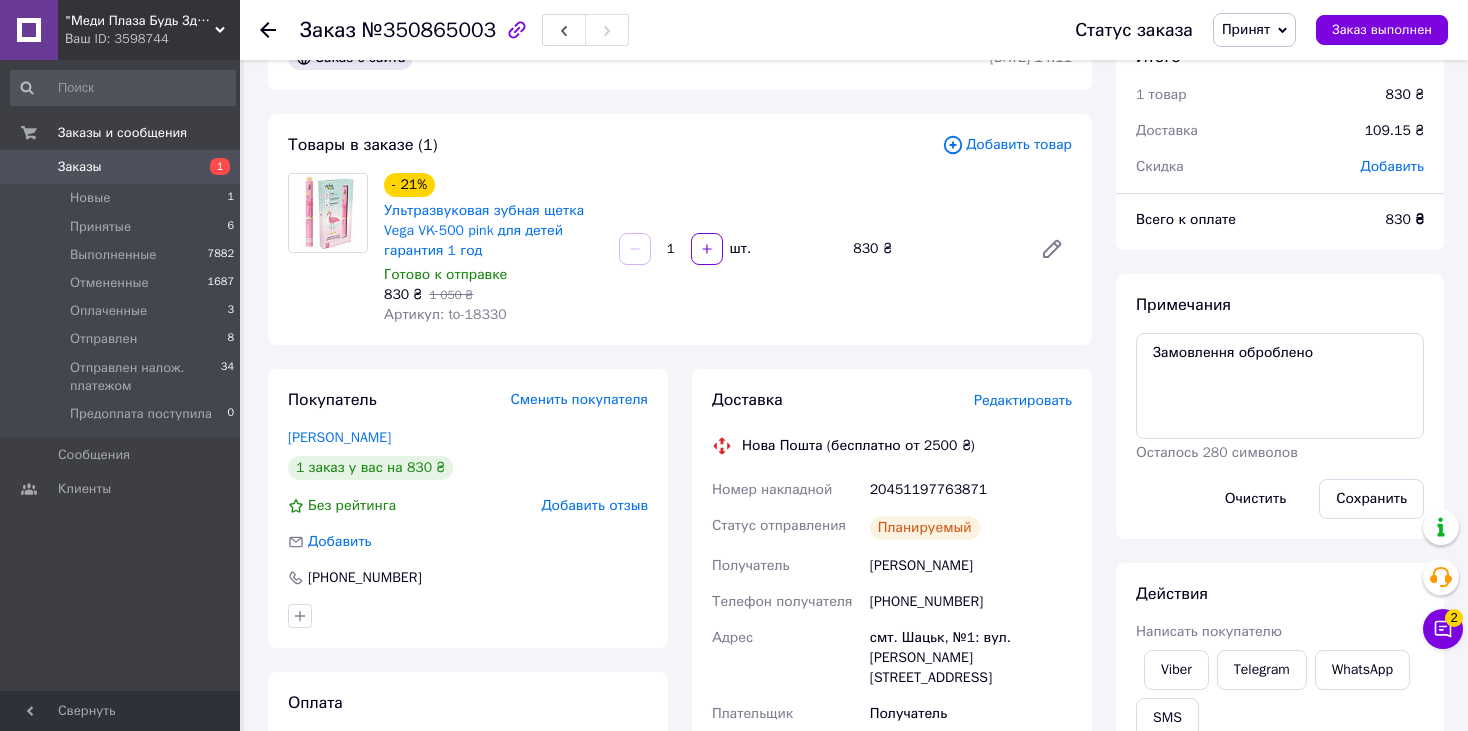 scroll, scrollTop: 23, scrollLeft: 0, axis: vertical 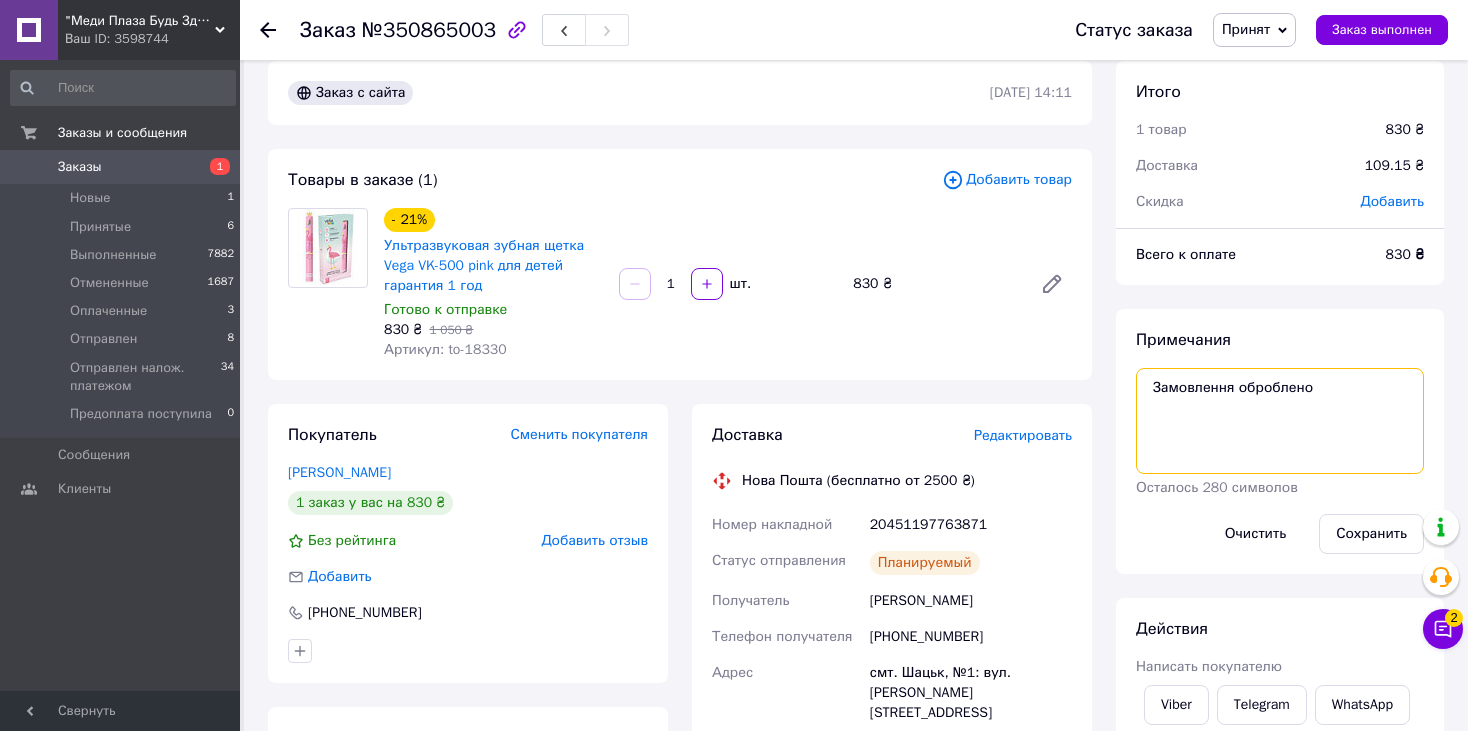 click on "Замовлення оброблено" at bounding box center [1280, 421] 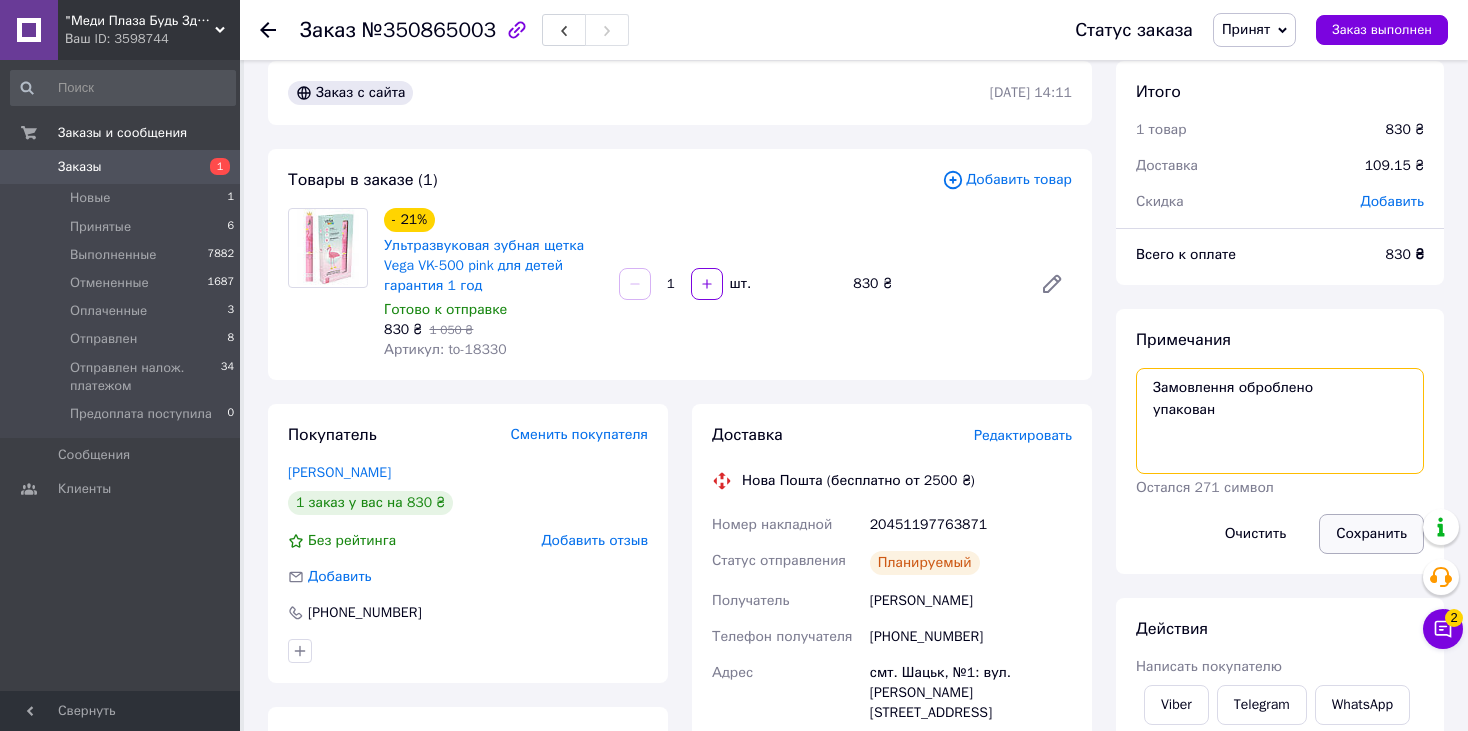 type on "Замовлення оброблено
упакован" 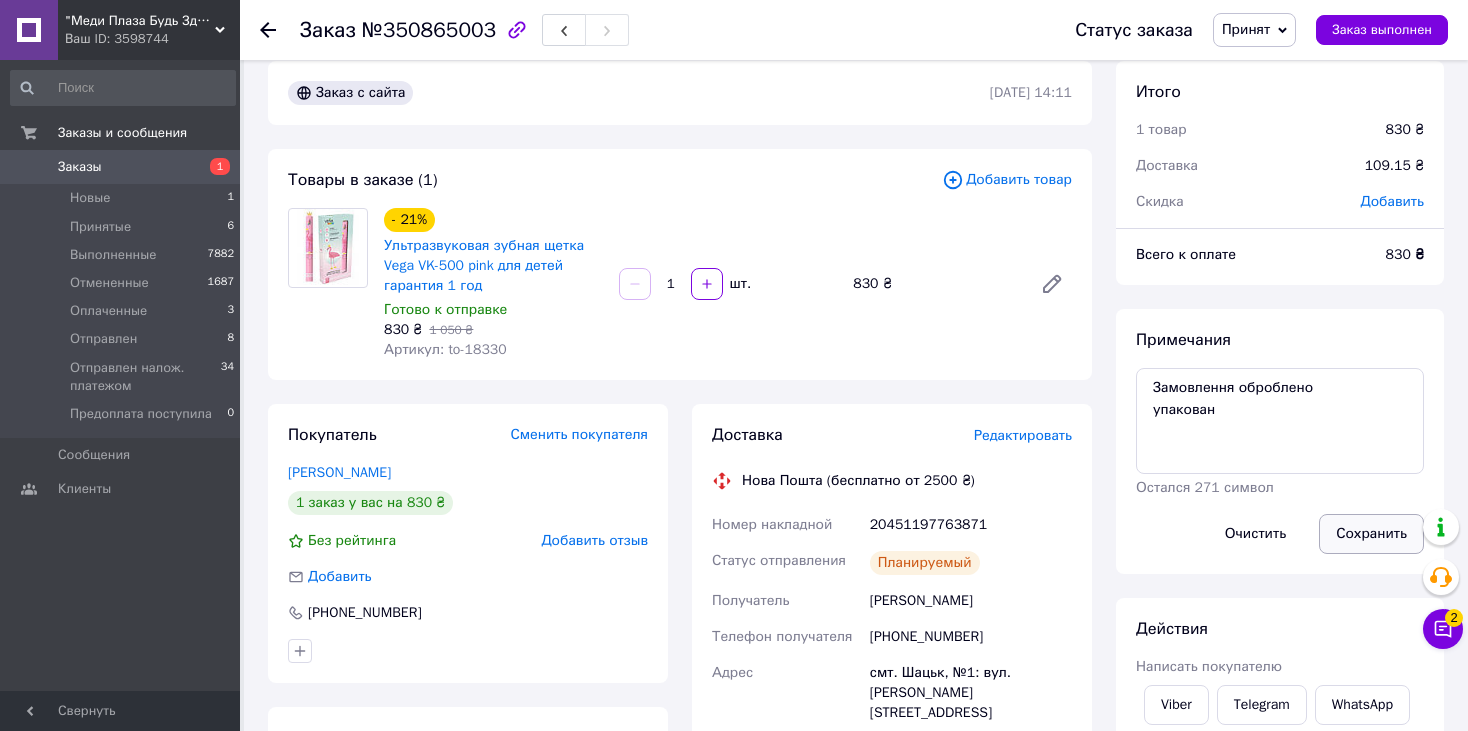 click on "Сохранить" at bounding box center [1371, 534] 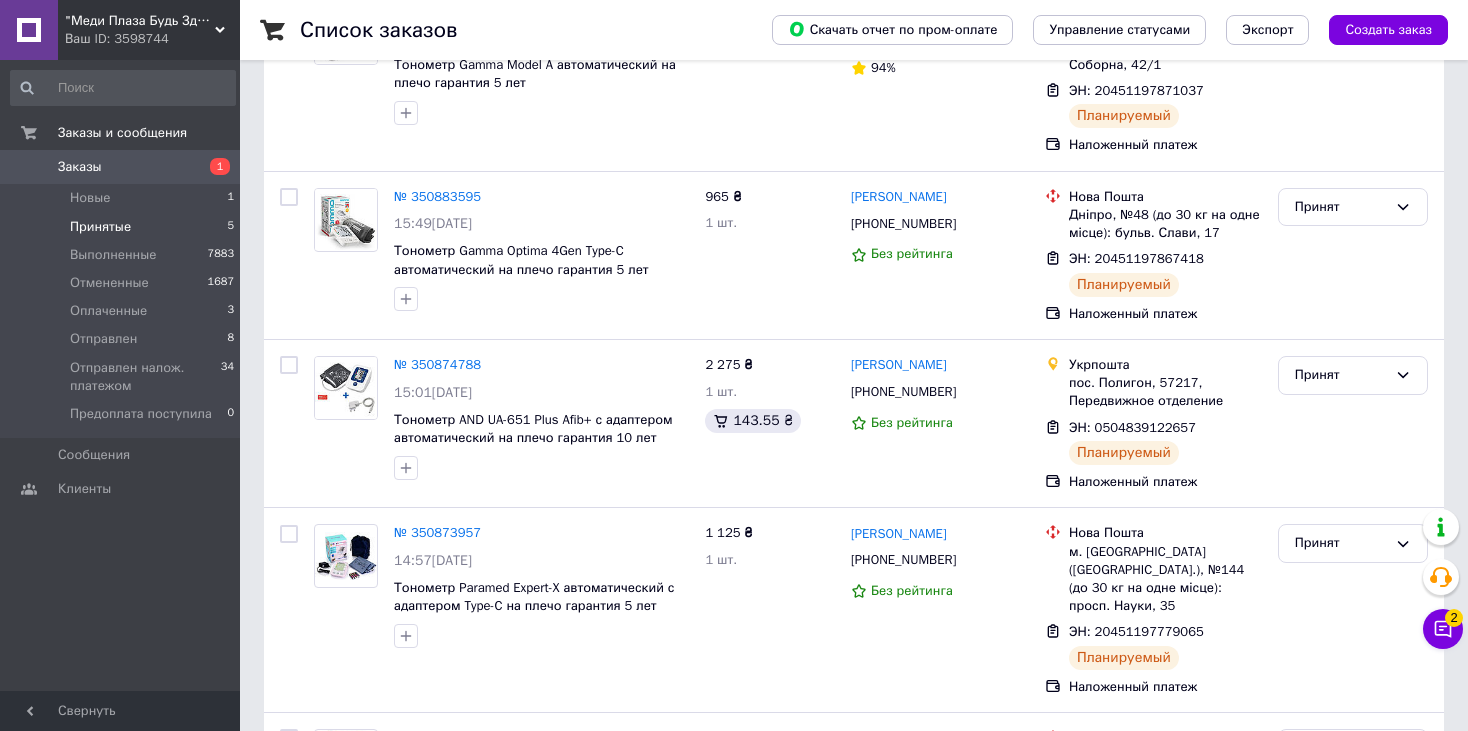 scroll, scrollTop: 436, scrollLeft: 0, axis: vertical 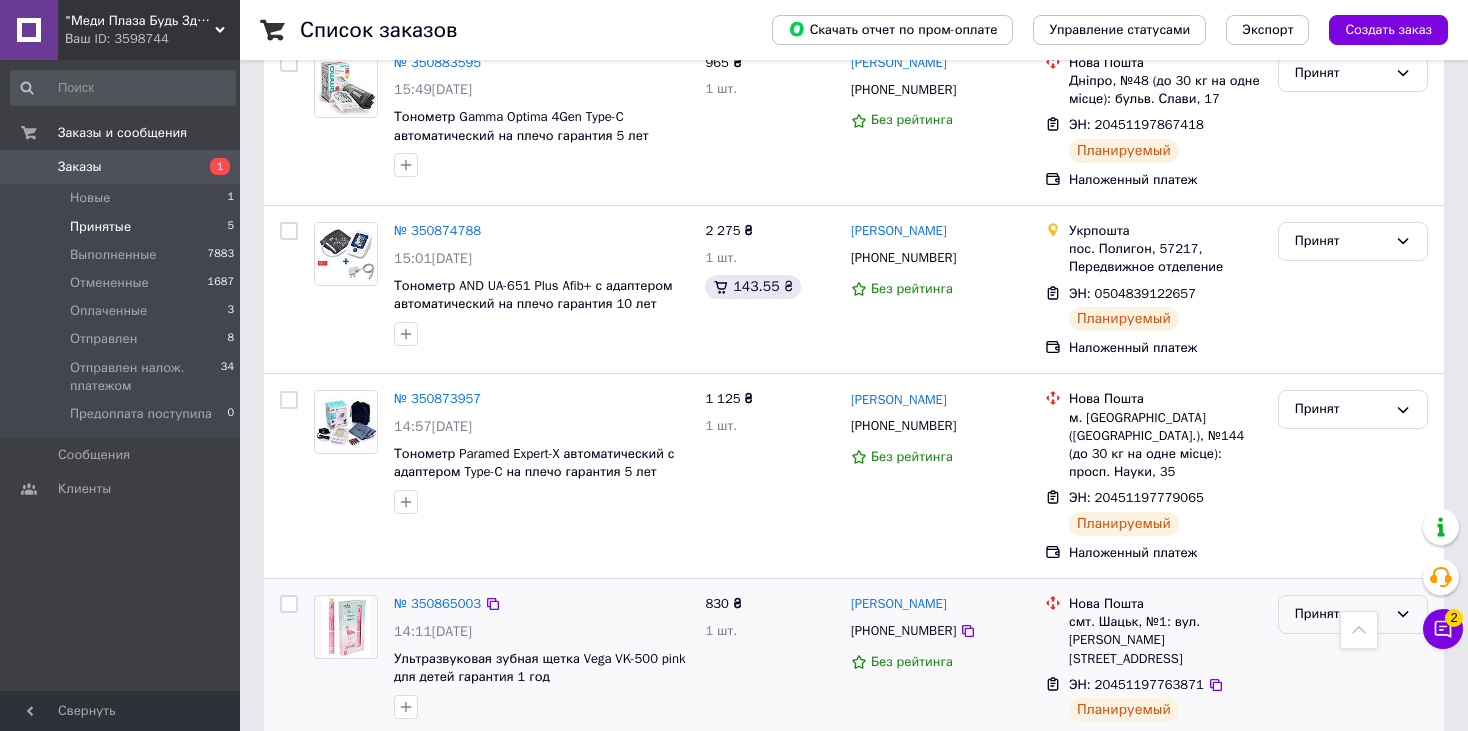 click on "Принят" at bounding box center (1341, 614) 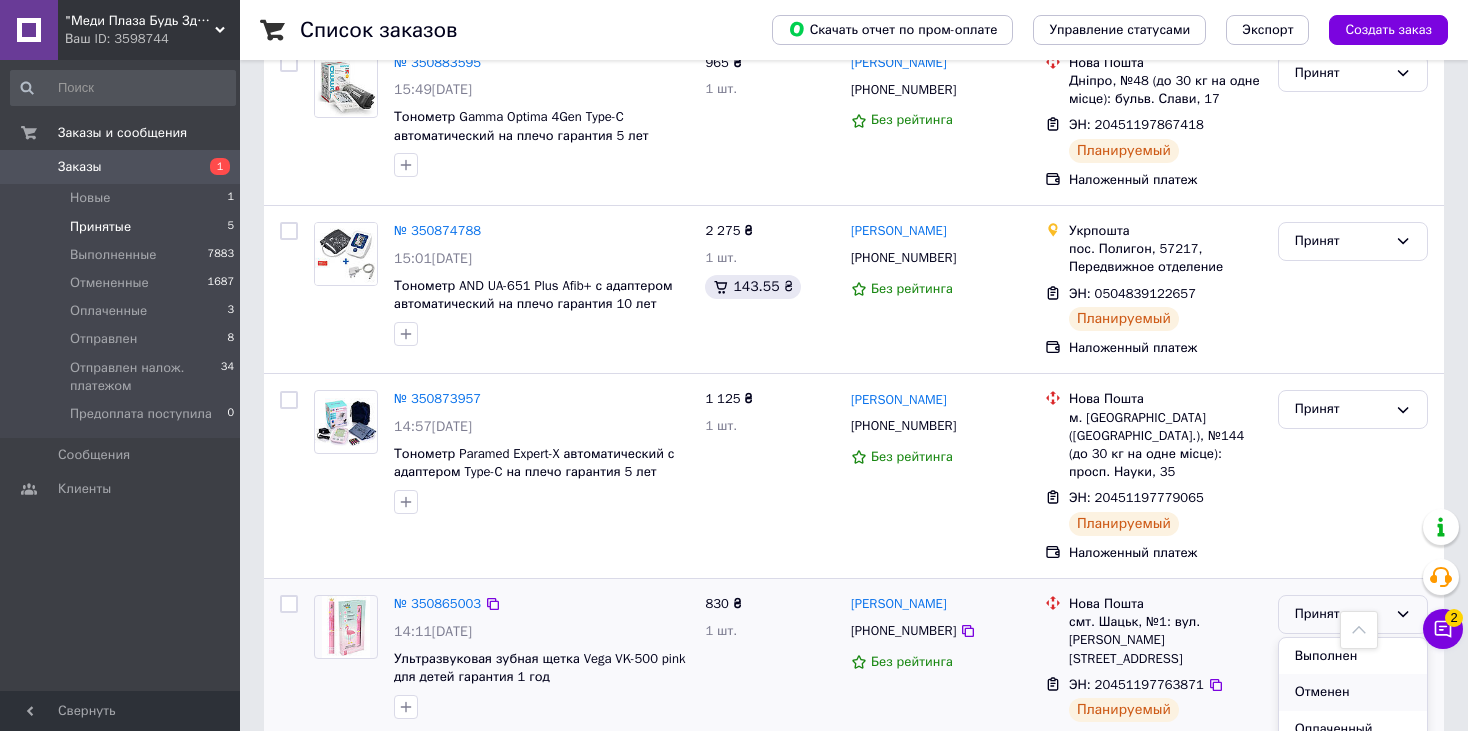 scroll, scrollTop: 95, scrollLeft: 0, axis: vertical 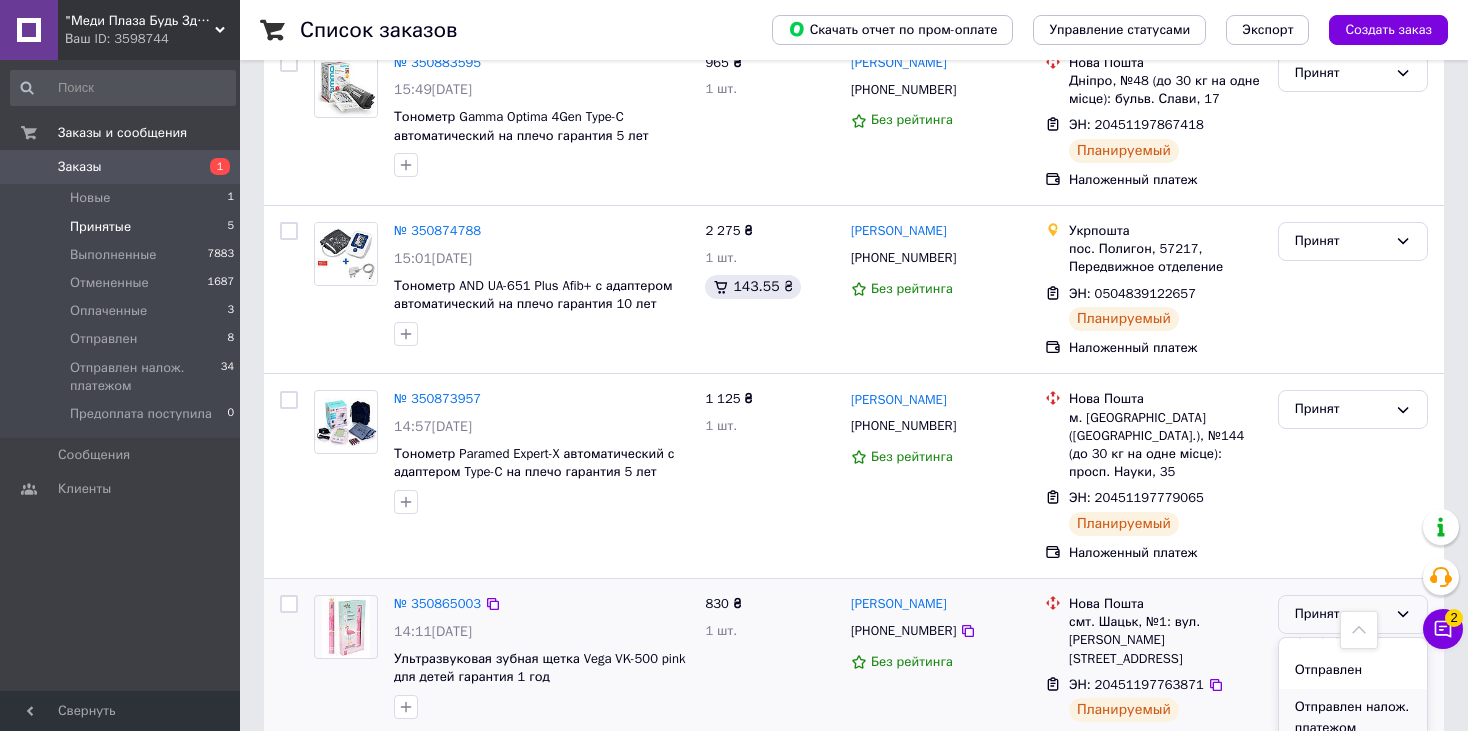 click on "Отправлен налож. платежом" at bounding box center [1353, 717] 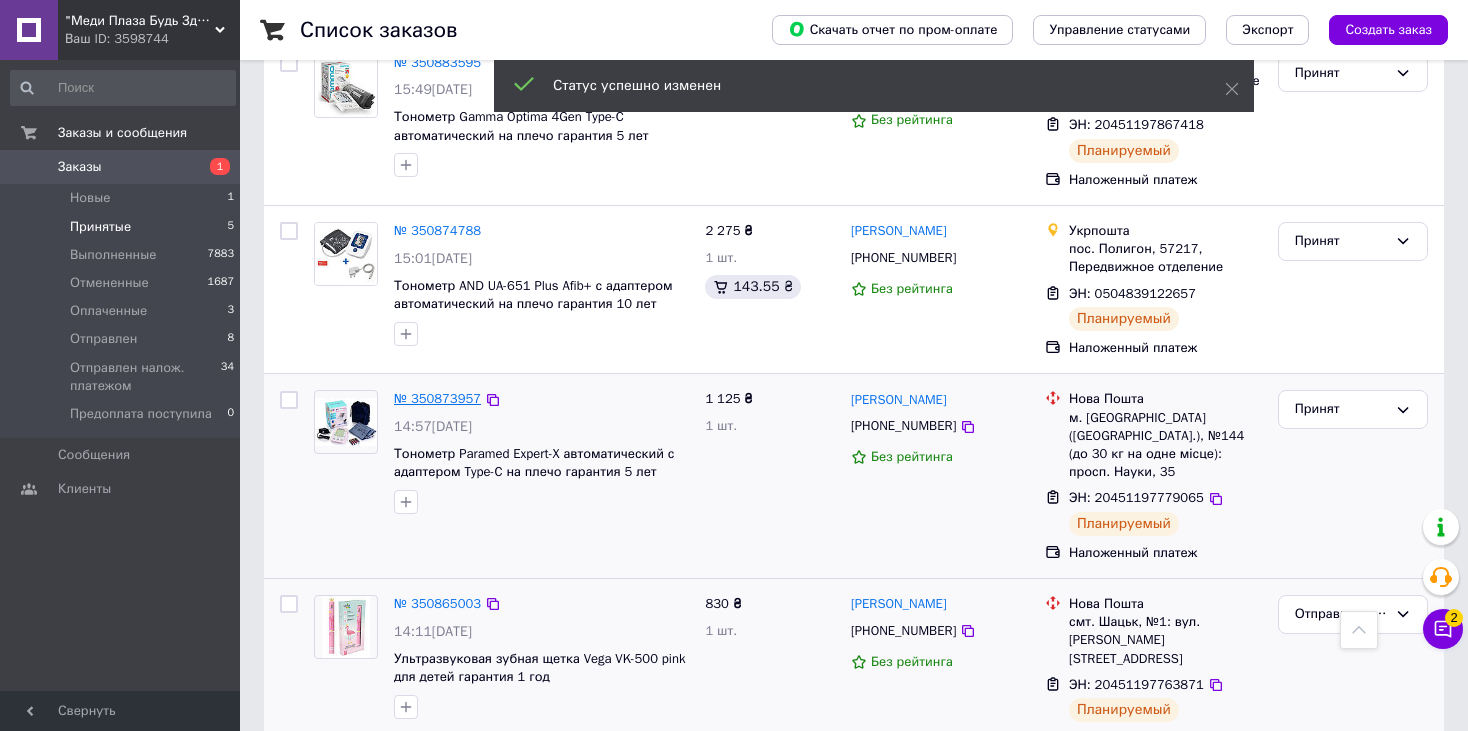 click on "№ 350873957" at bounding box center (437, 398) 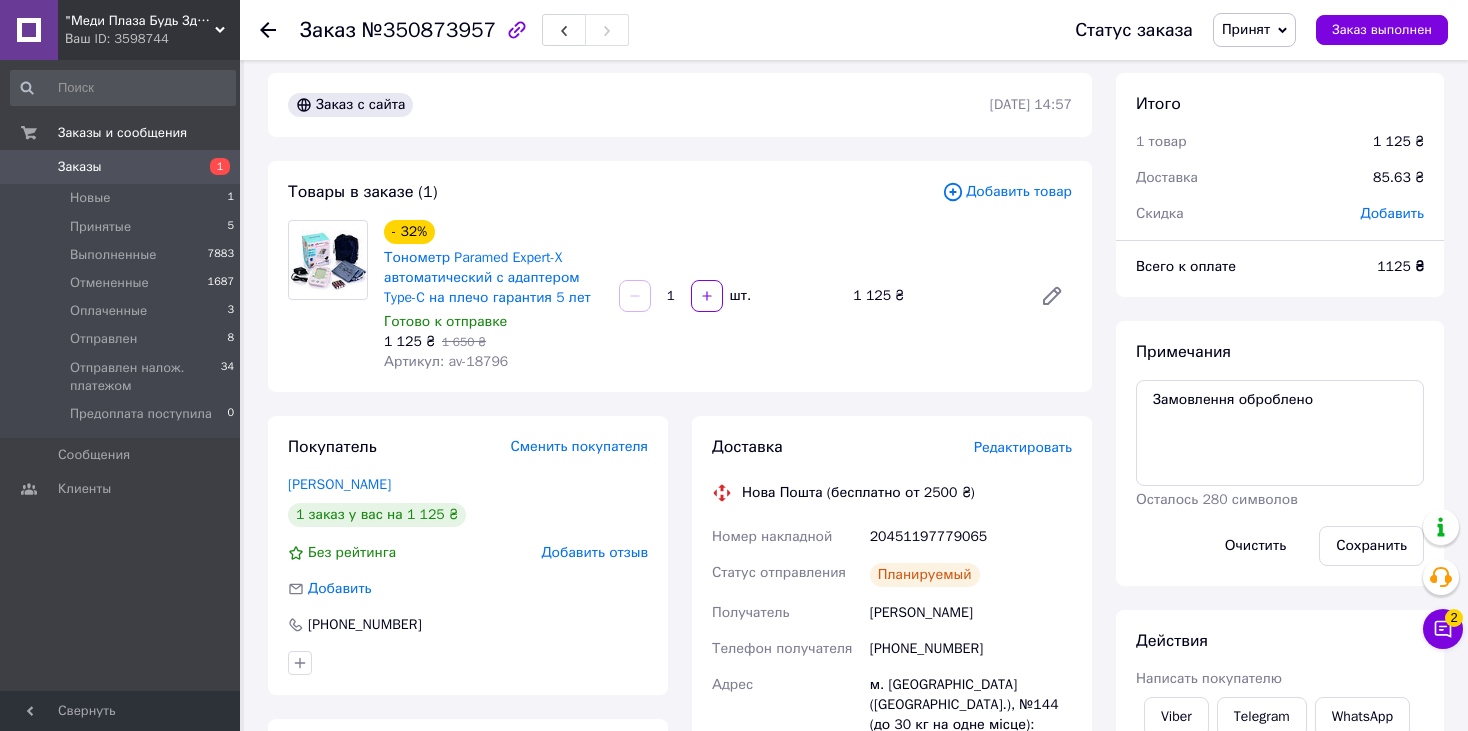 scroll, scrollTop: 0, scrollLeft: 0, axis: both 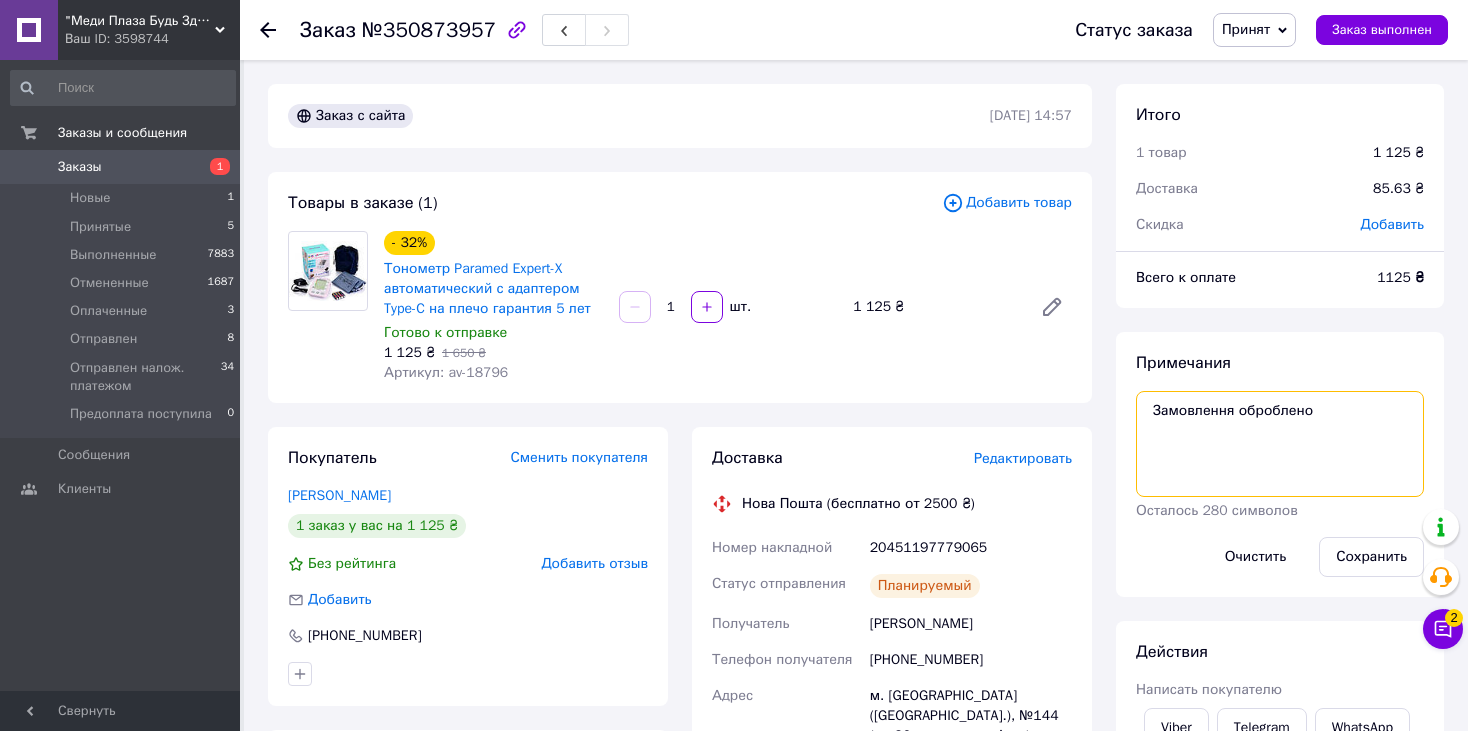click on "Замовлення оброблено" at bounding box center [1280, 444] 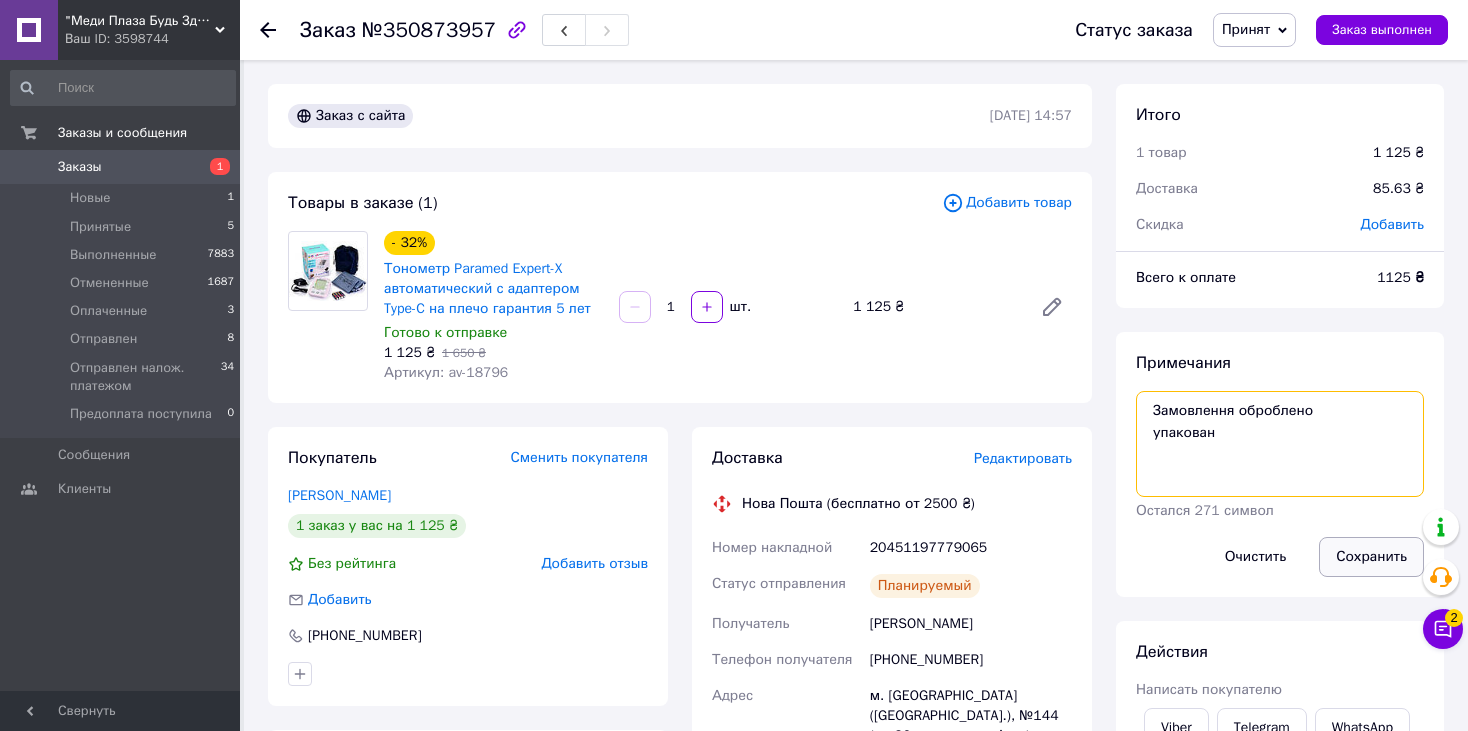 type on "Замовлення оброблено
упакован" 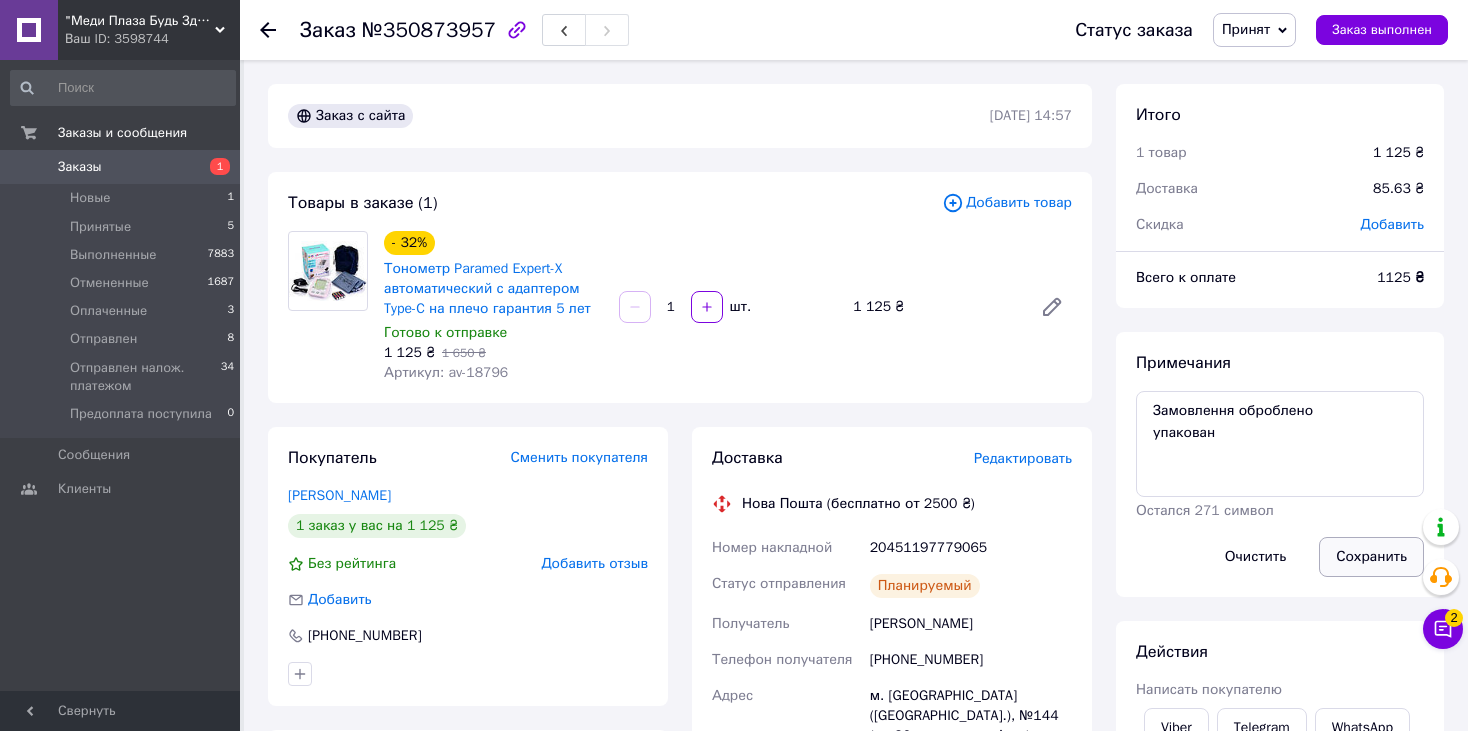 click on "Сохранить" at bounding box center [1371, 557] 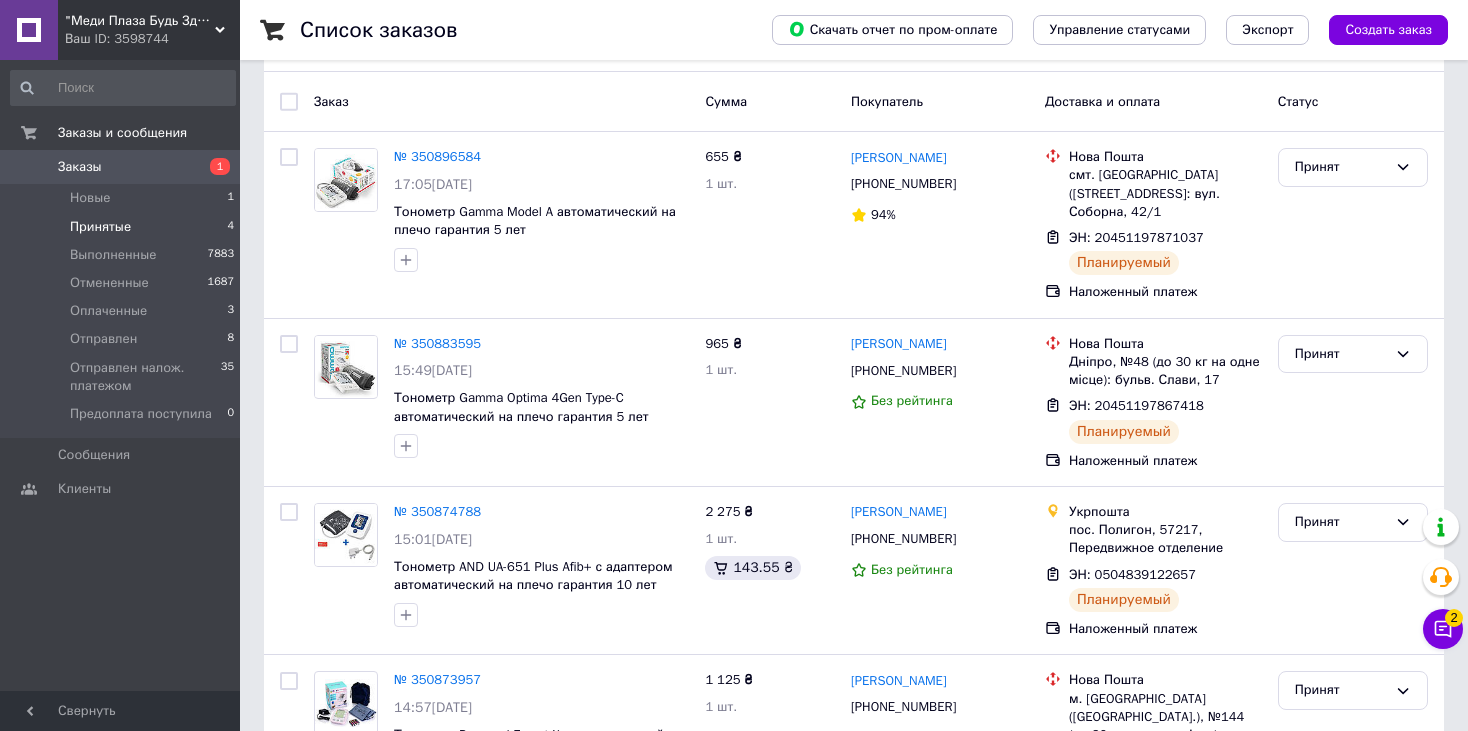 scroll, scrollTop: 268, scrollLeft: 0, axis: vertical 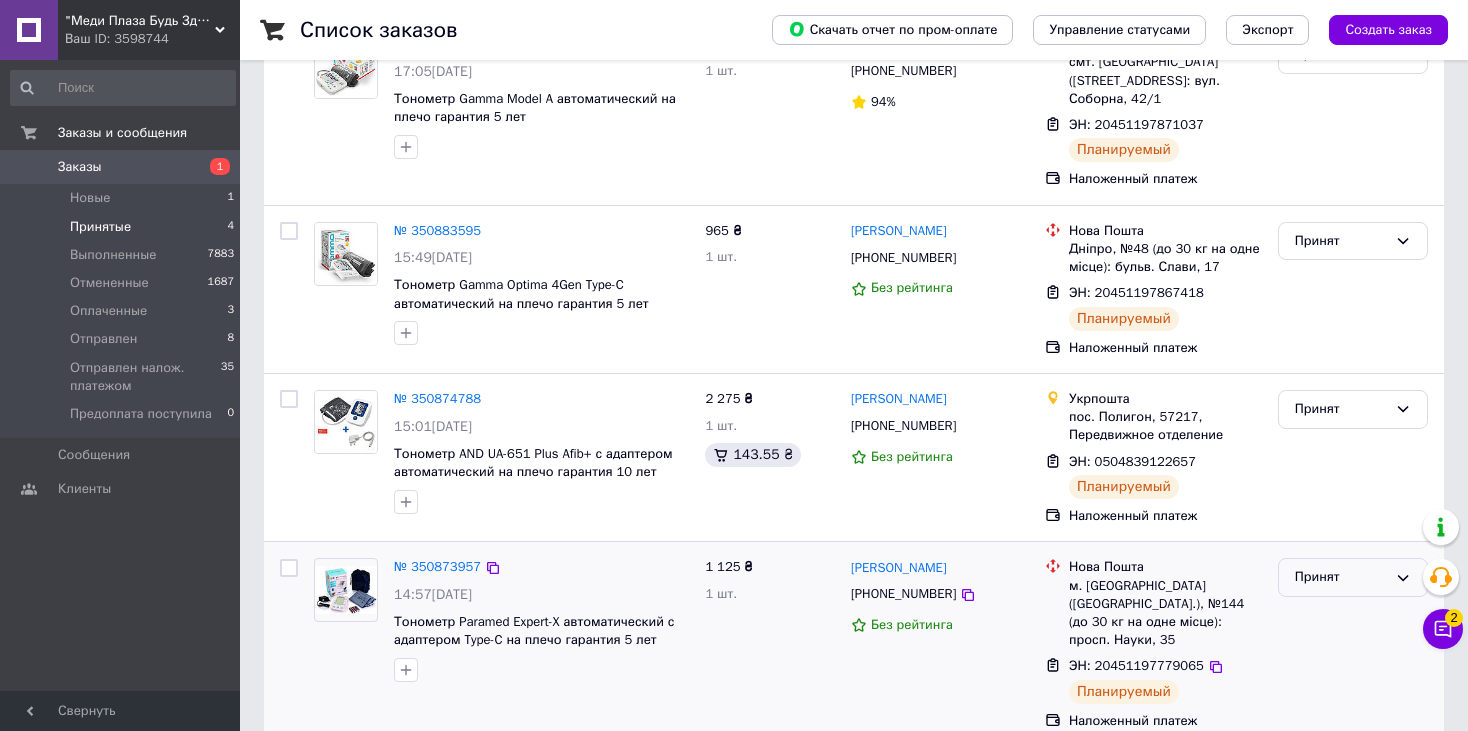 click on "Принят" at bounding box center [1341, 577] 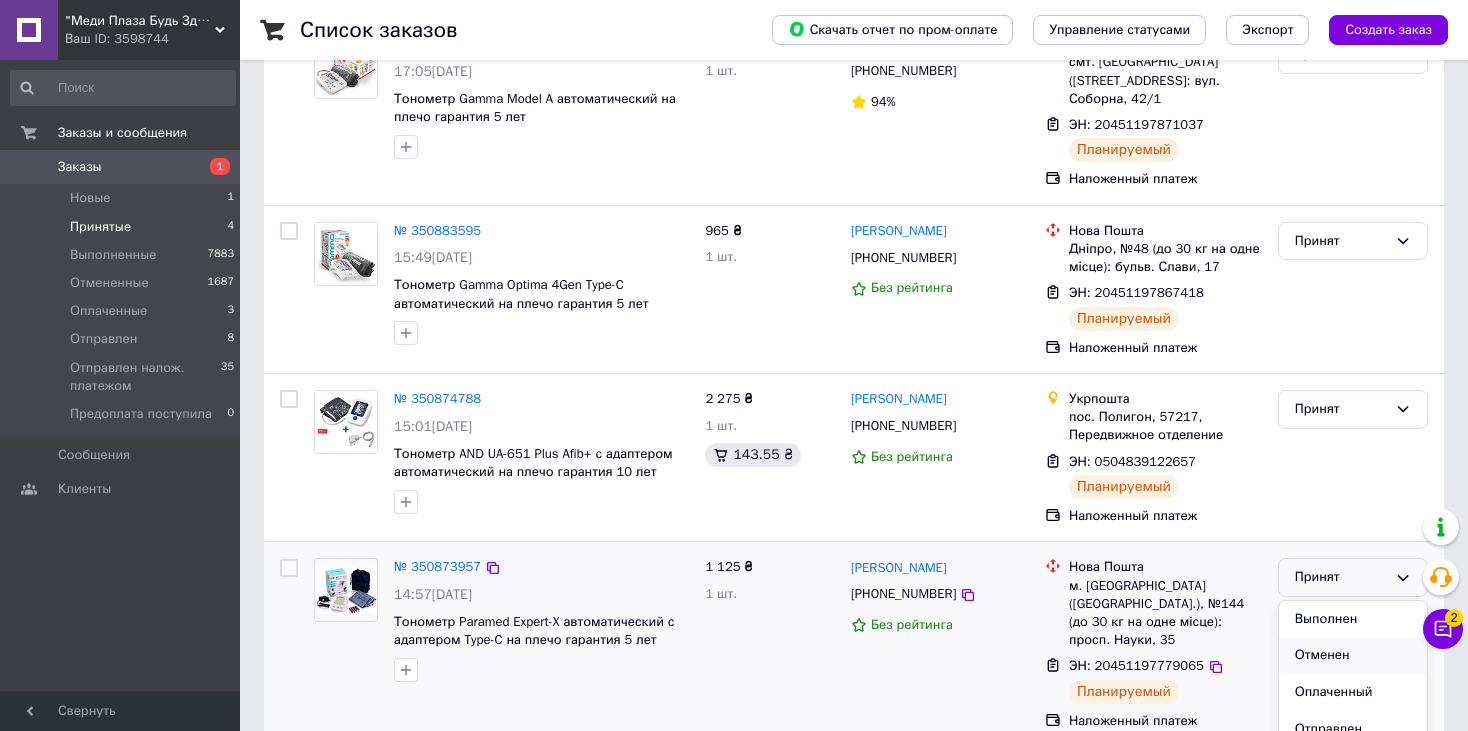 scroll, scrollTop: 95, scrollLeft: 0, axis: vertical 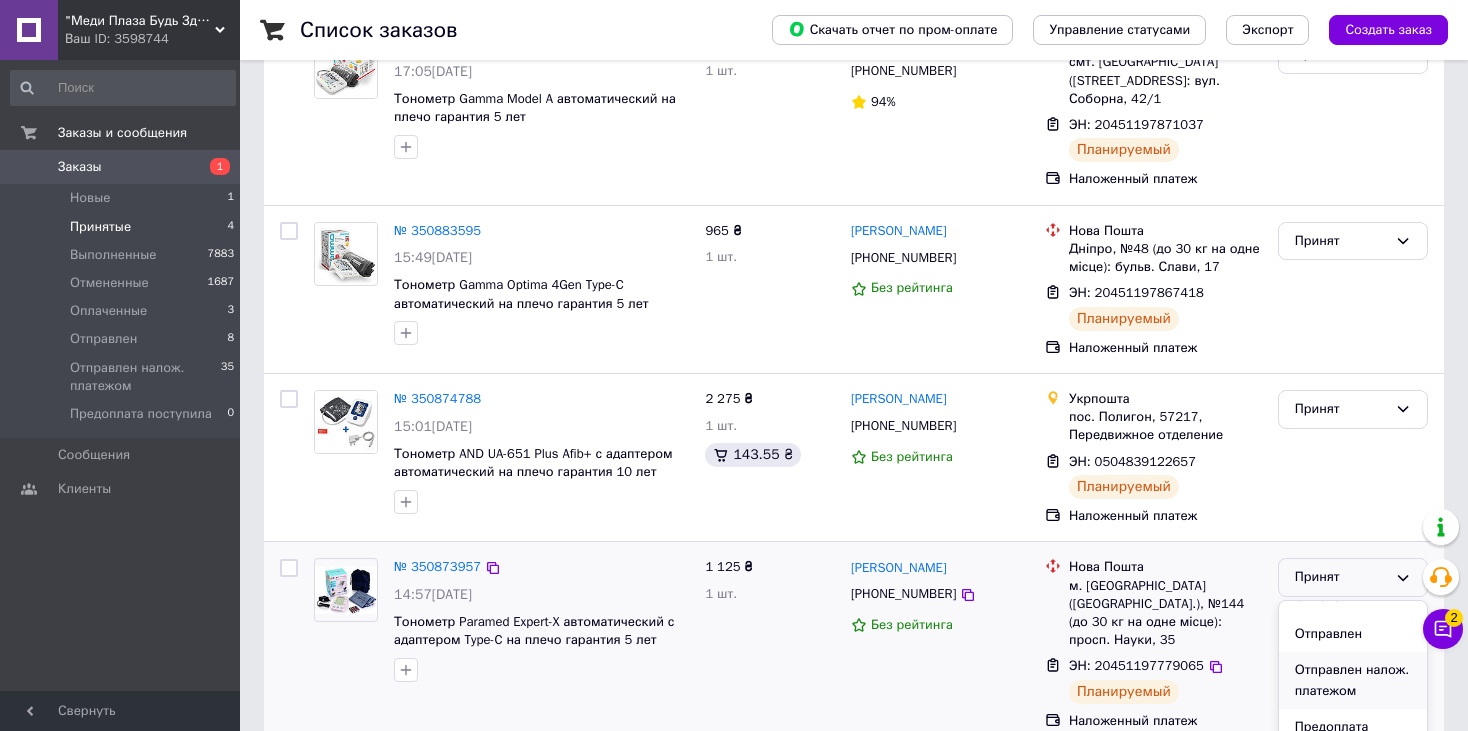 click on "Отправлен налож. платежом" at bounding box center (1353, 680) 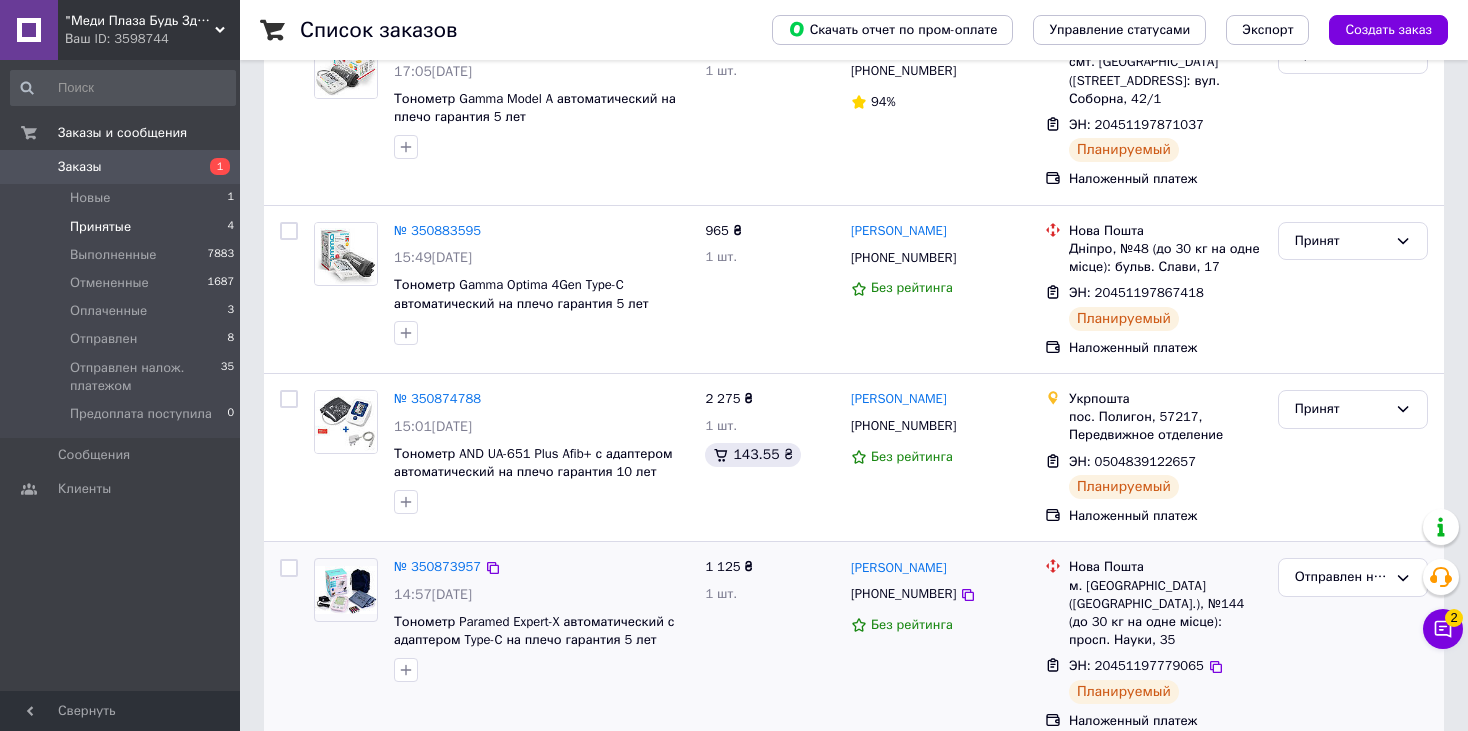 scroll, scrollTop: 168, scrollLeft: 0, axis: vertical 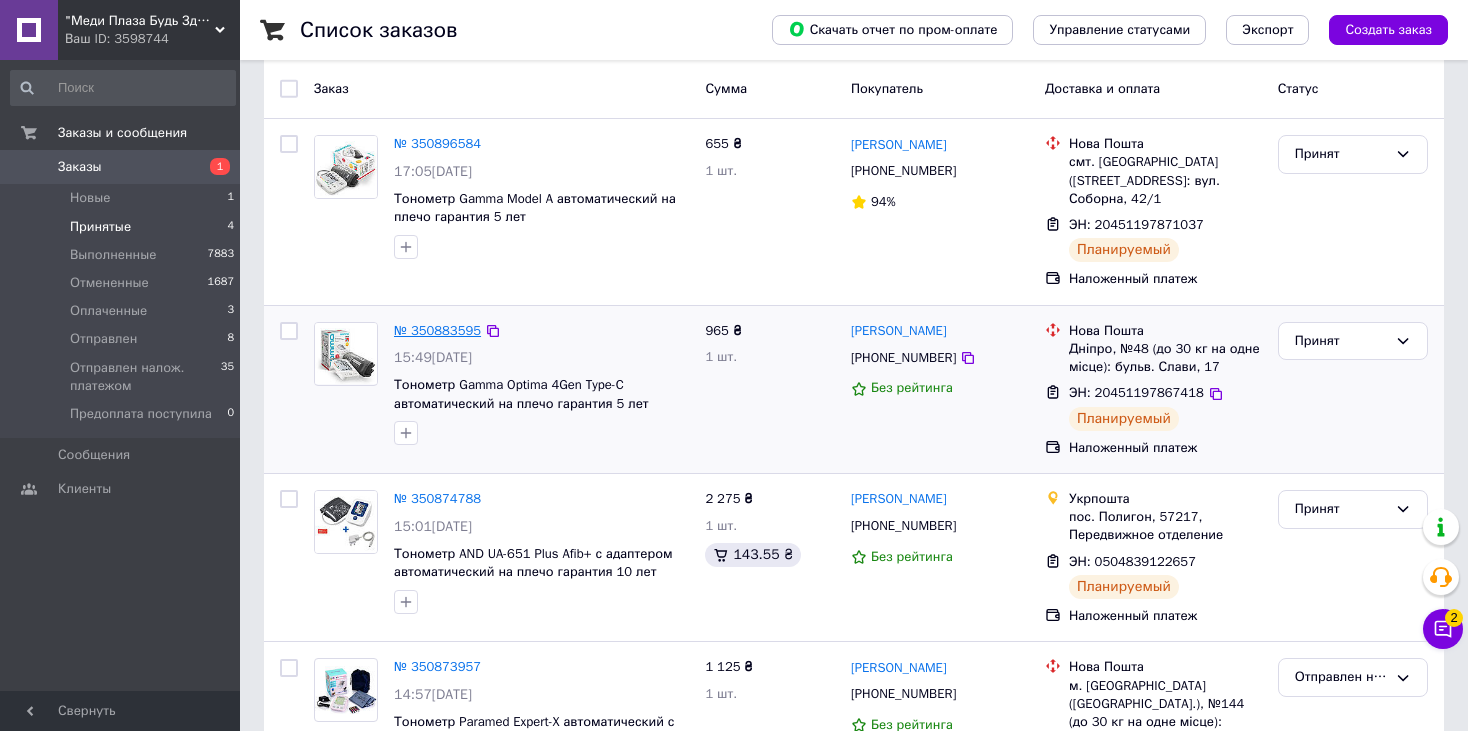 click on "№ 350883595" at bounding box center (437, 330) 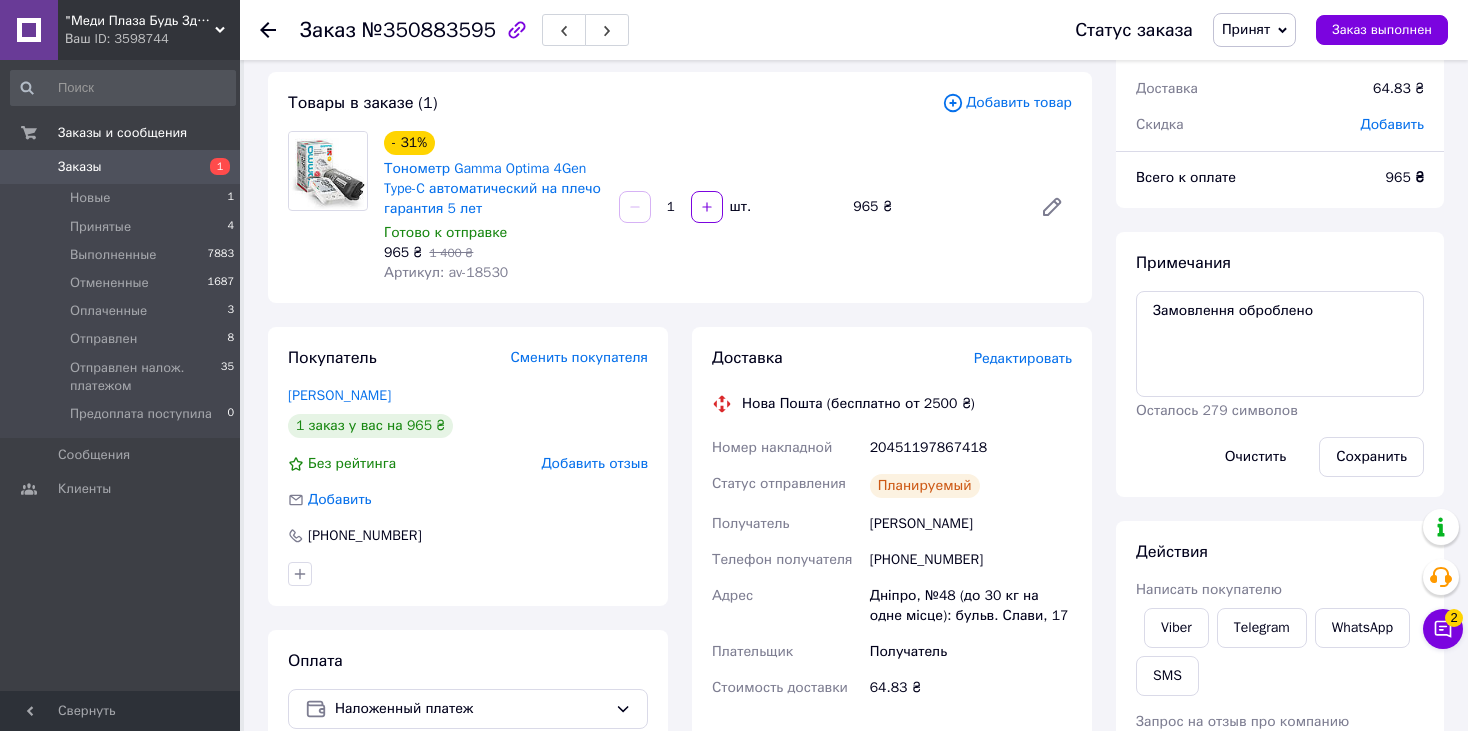 scroll, scrollTop: 0, scrollLeft: 0, axis: both 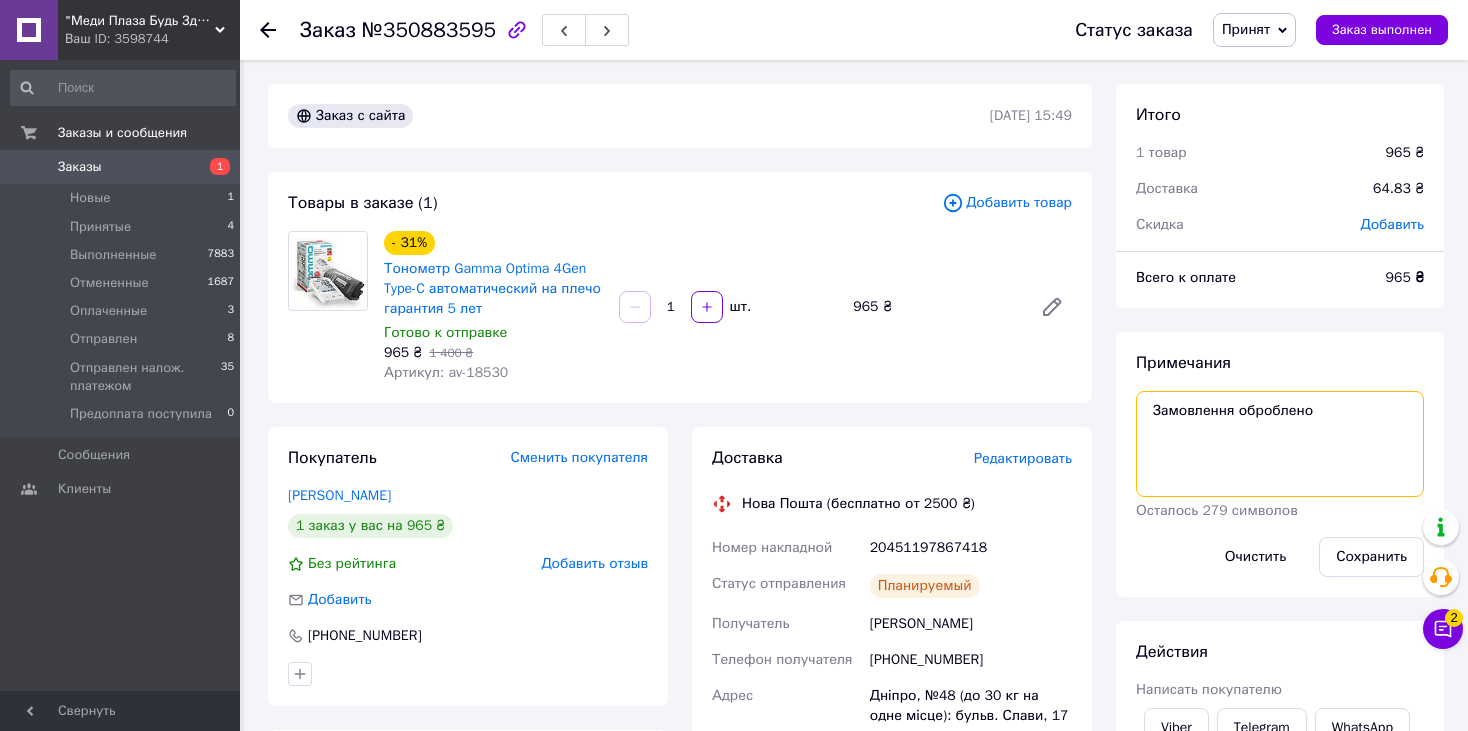 click on "Замовлення оброблено" at bounding box center [1280, 444] 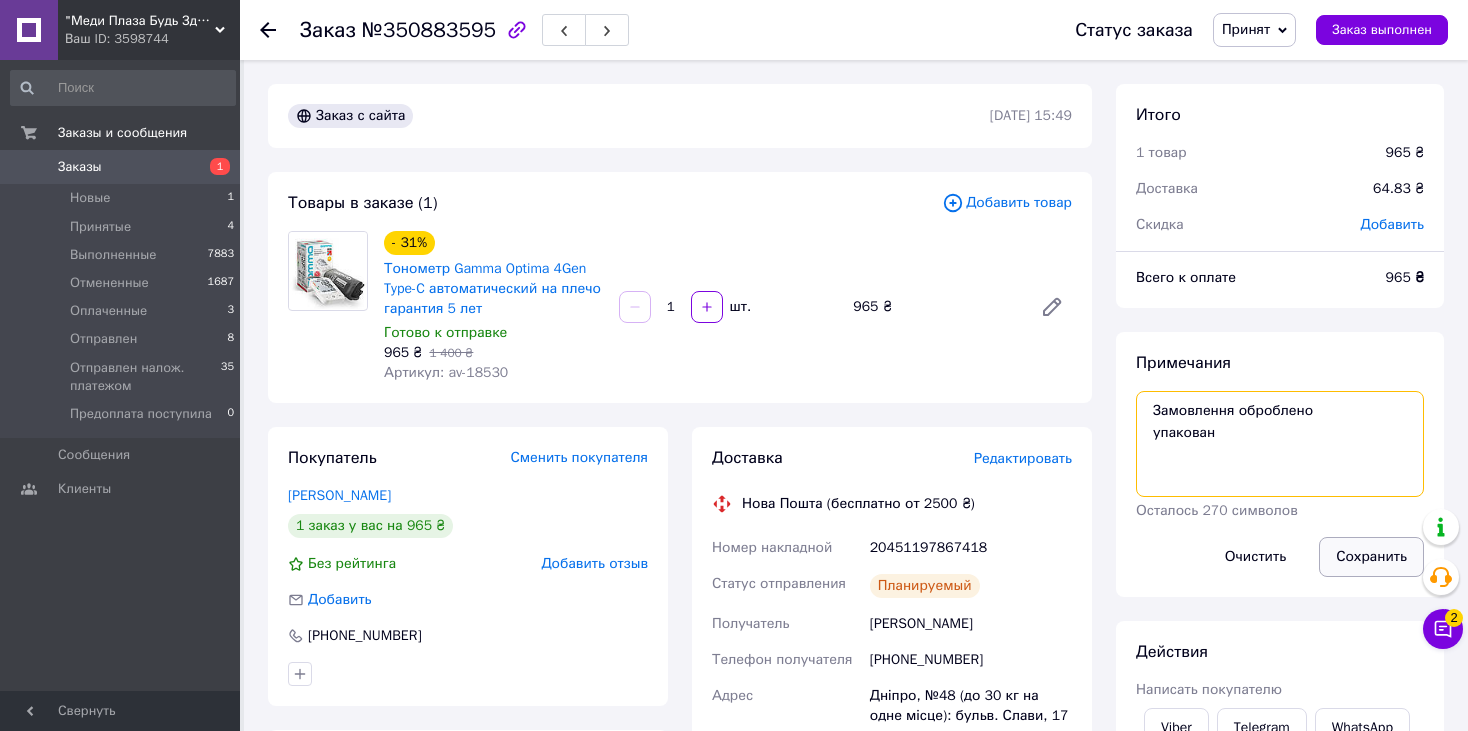 type on "Замовлення оброблено
упакован" 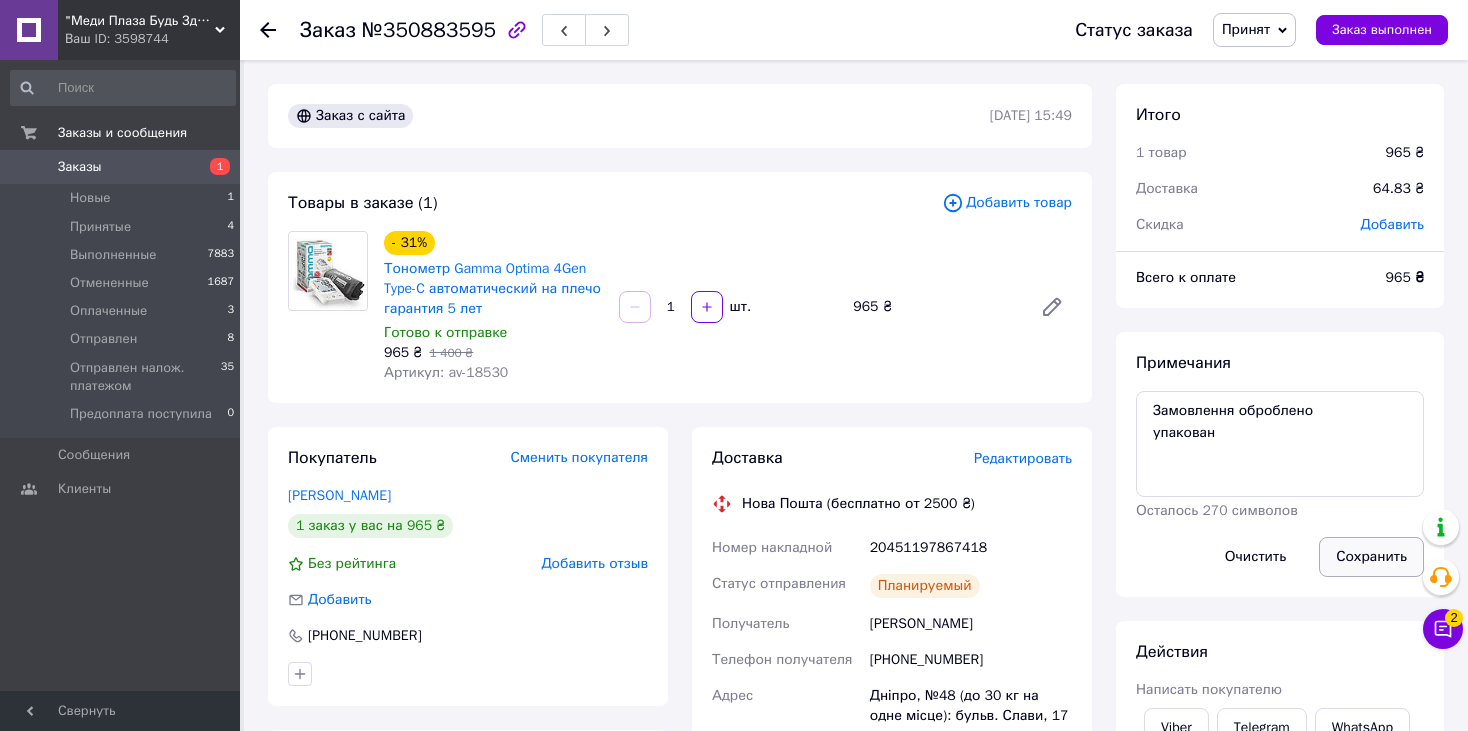 click on "Сохранить" at bounding box center [1371, 557] 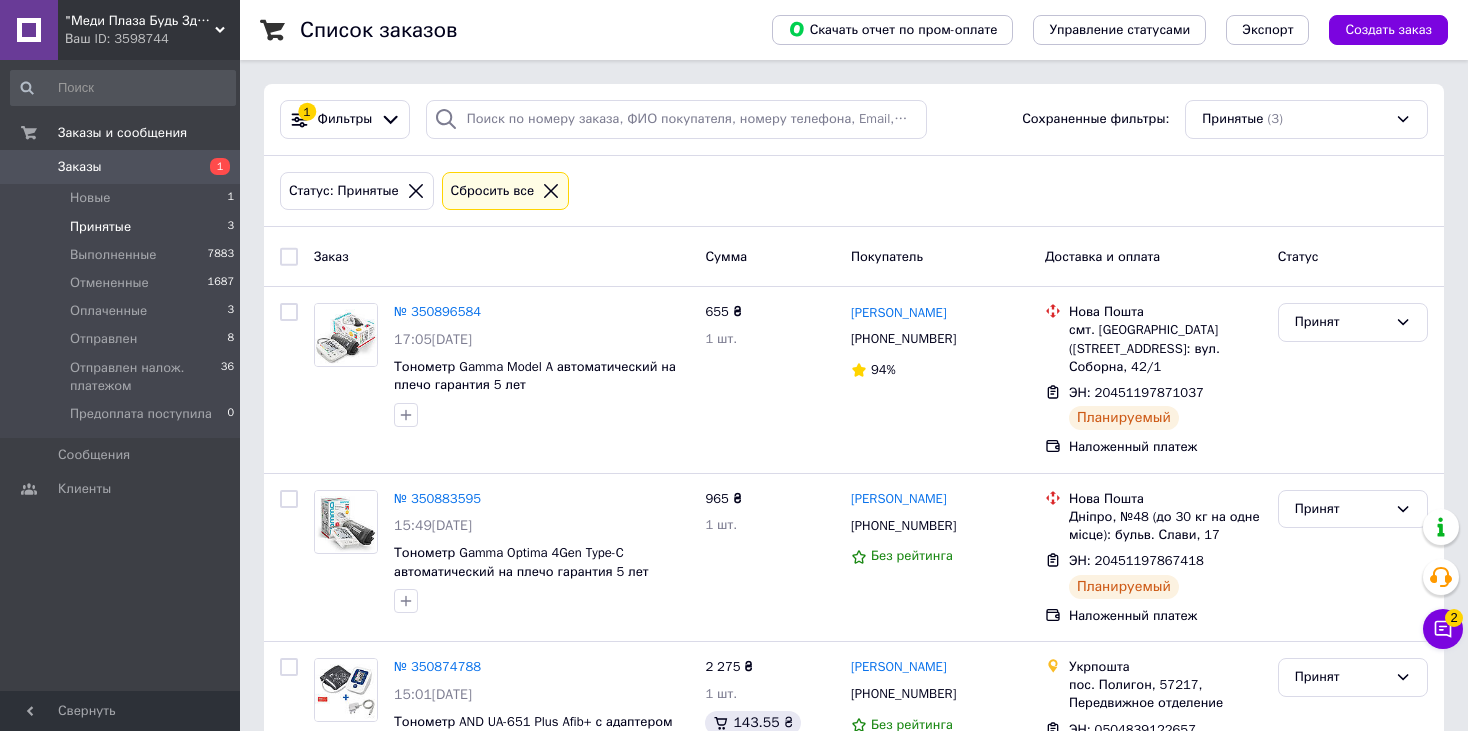 scroll, scrollTop: 82, scrollLeft: 0, axis: vertical 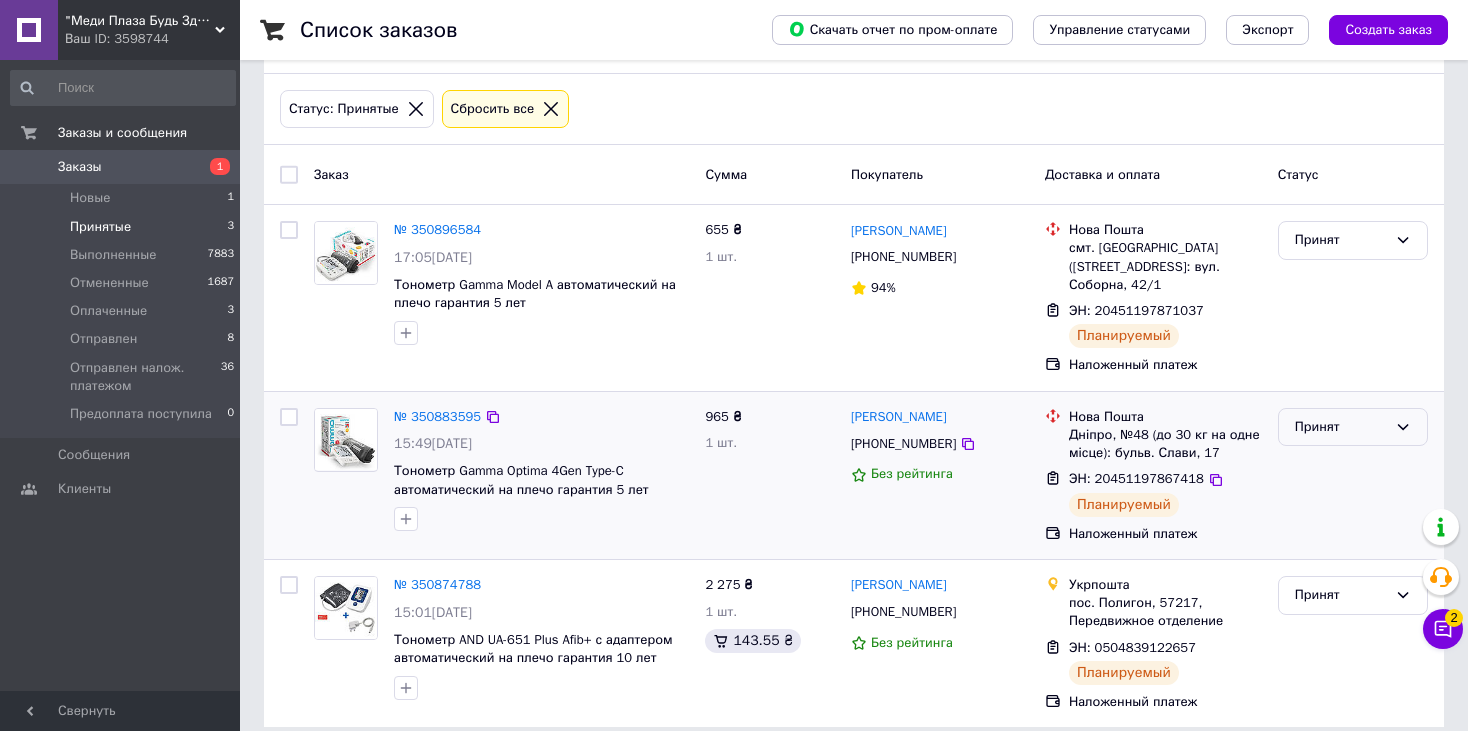 click on "Принят" at bounding box center (1341, 427) 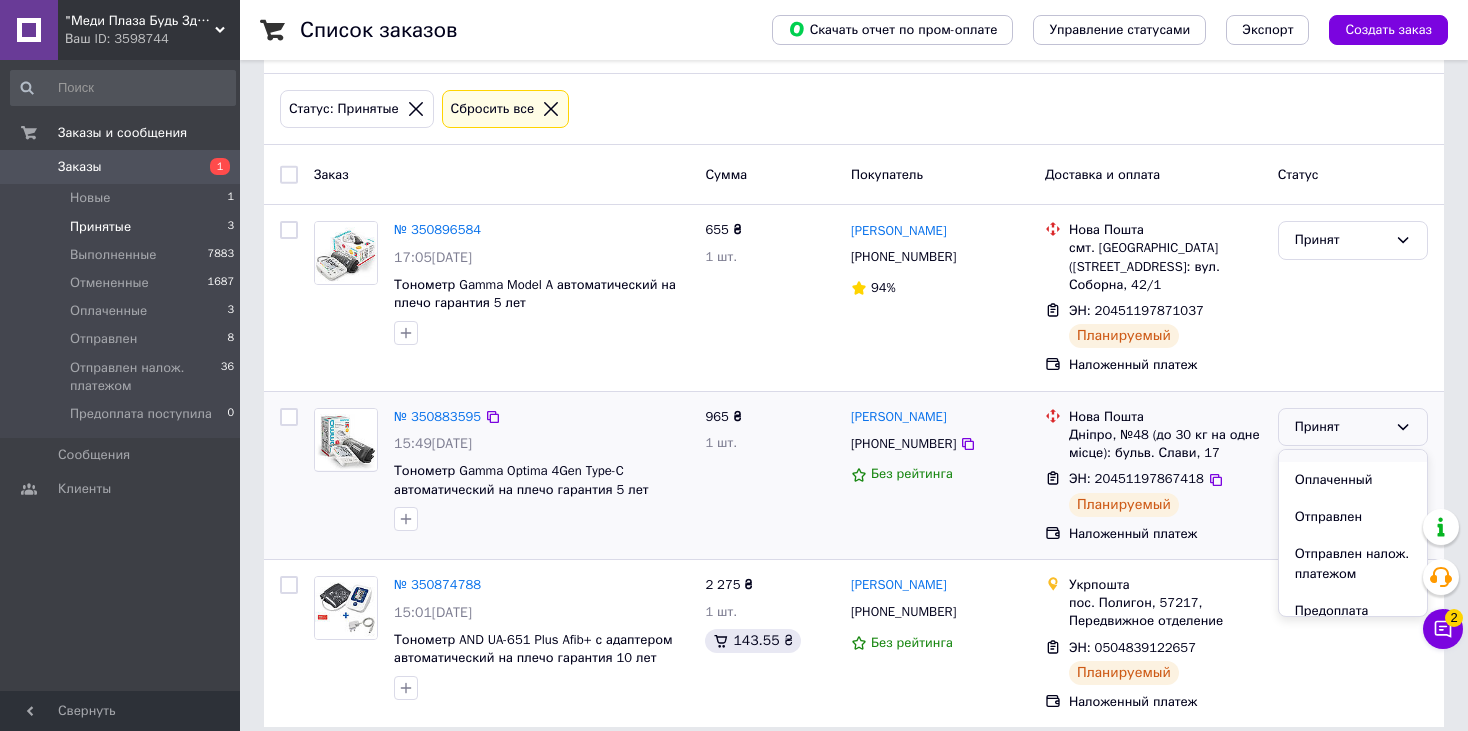scroll, scrollTop: 95, scrollLeft: 0, axis: vertical 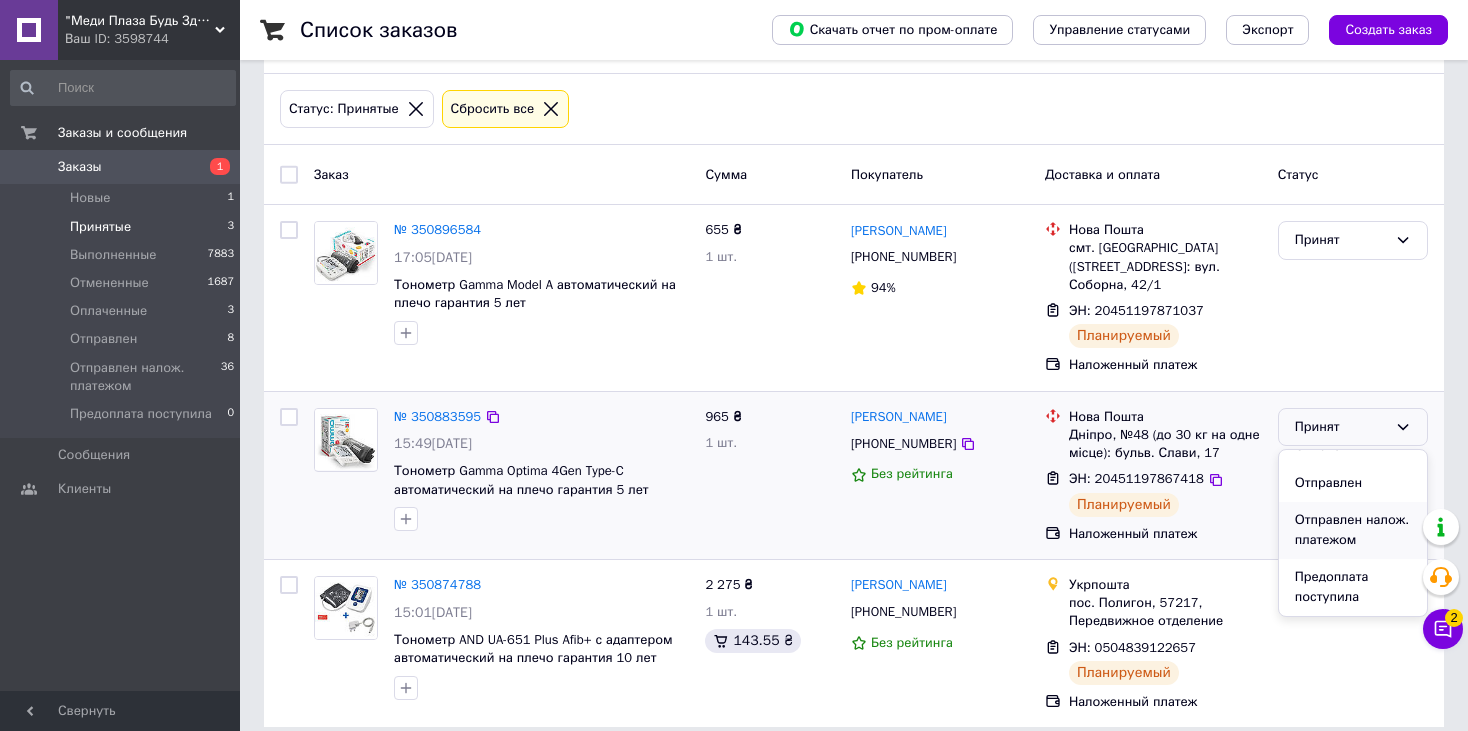 click on "Отправлен налож. платежом" at bounding box center (1353, 530) 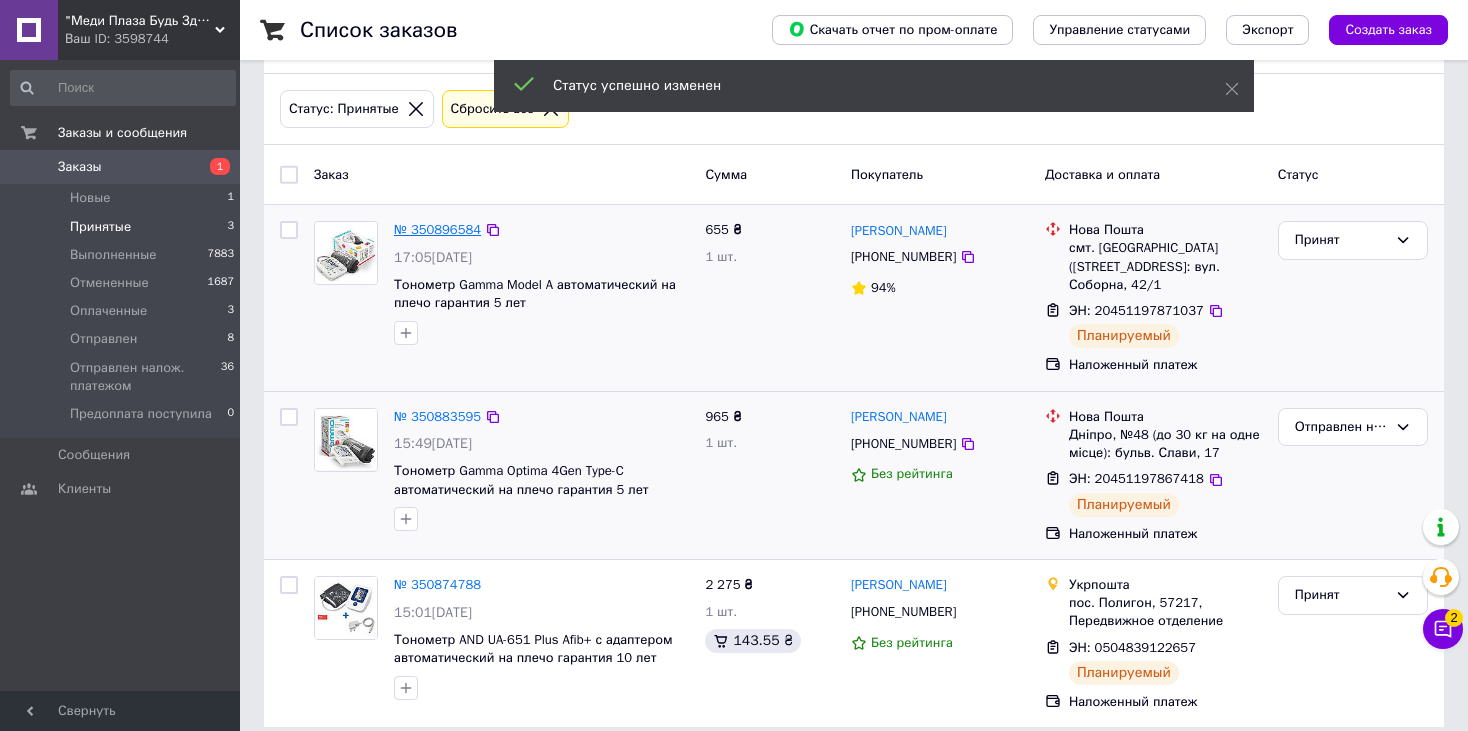click on "№ 350896584" at bounding box center [437, 229] 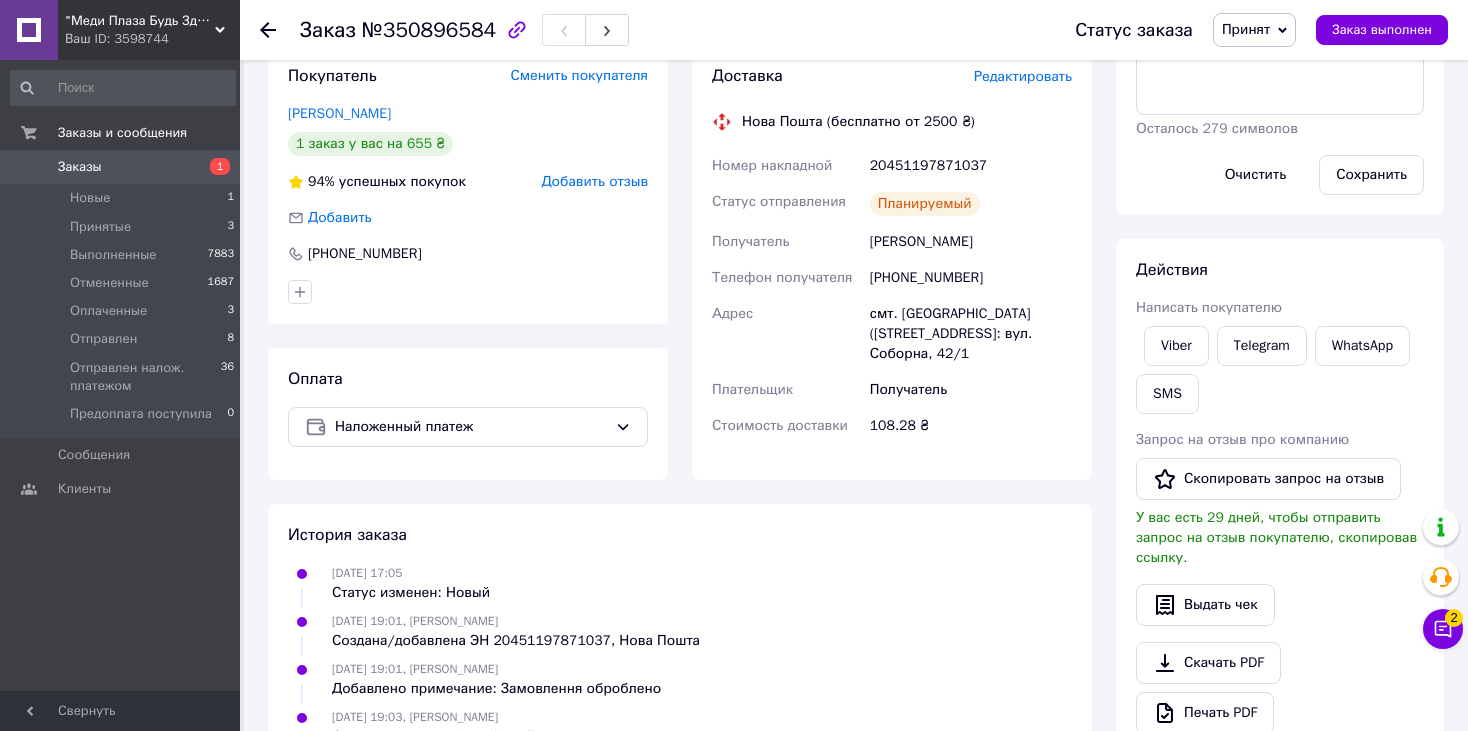scroll, scrollTop: 82, scrollLeft: 0, axis: vertical 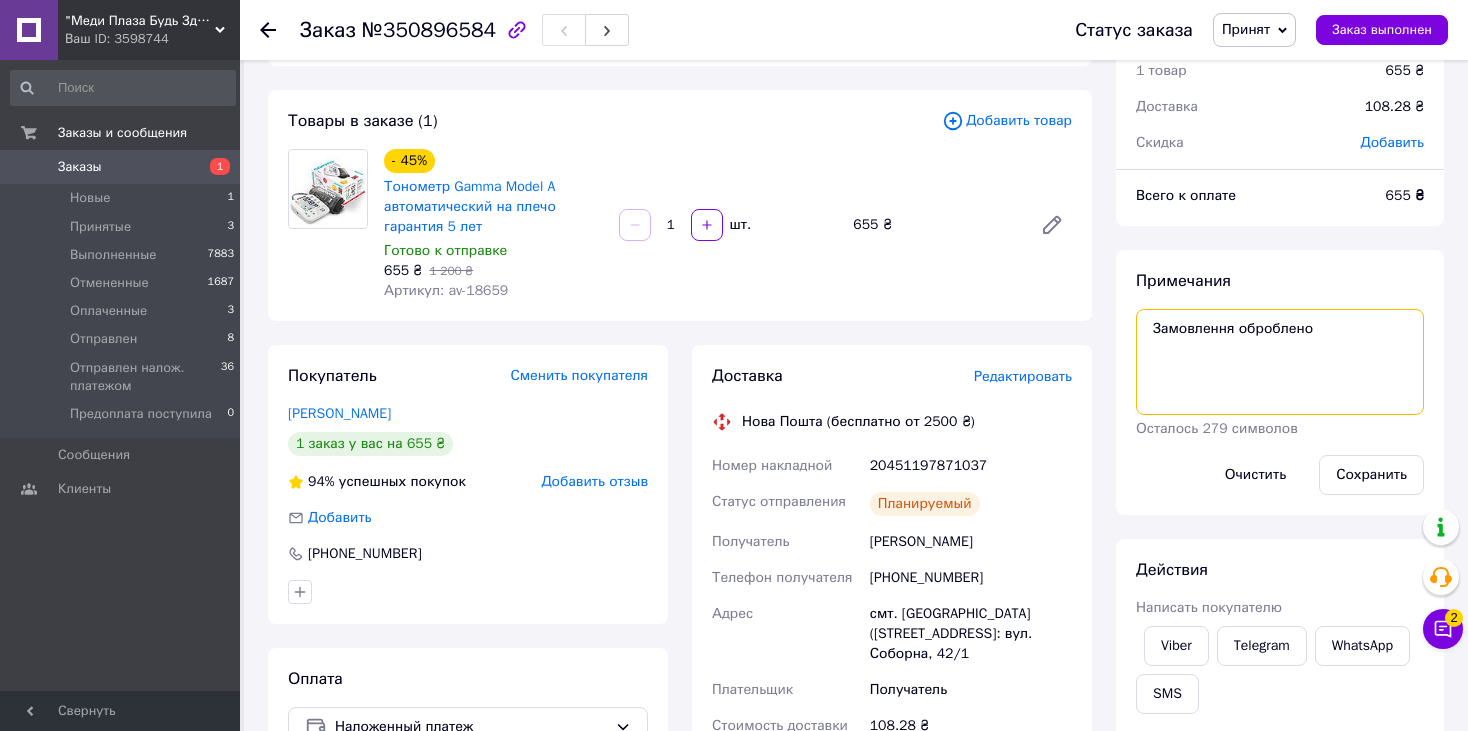 click on "Замовлення оброблено" at bounding box center (1280, 362) 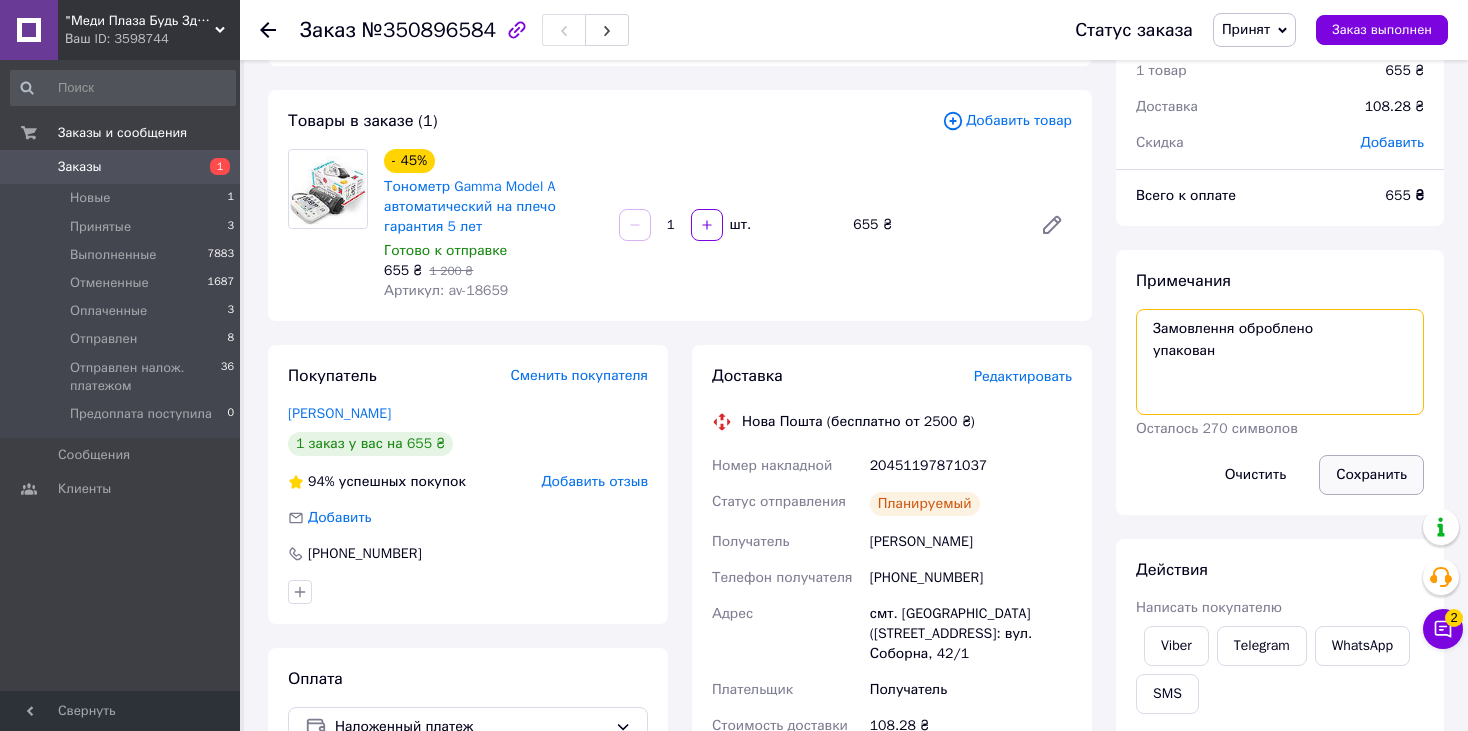 type on "Замовлення оброблено
упакован" 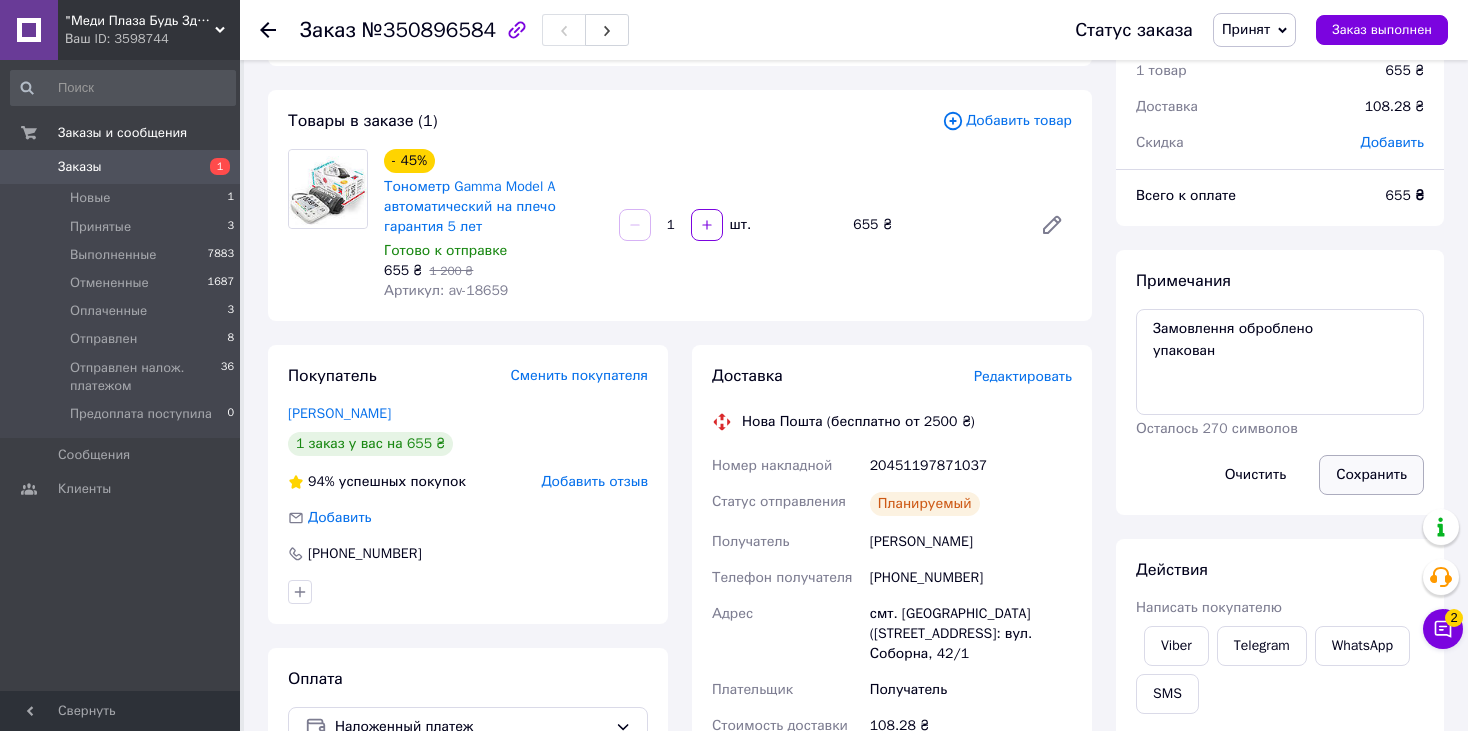 click on "Сохранить" at bounding box center (1371, 475) 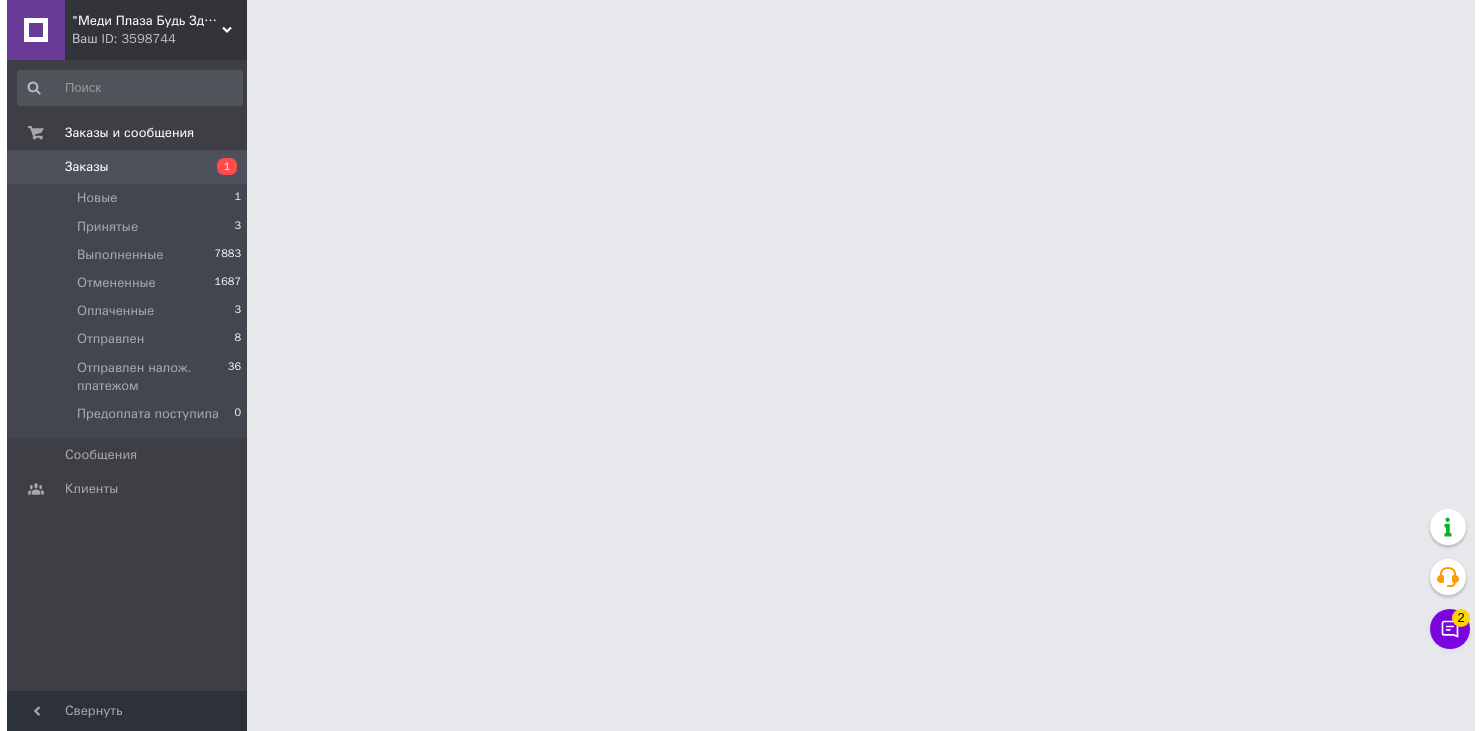 scroll, scrollTop: 0, scrollLeft: 0, axis: both 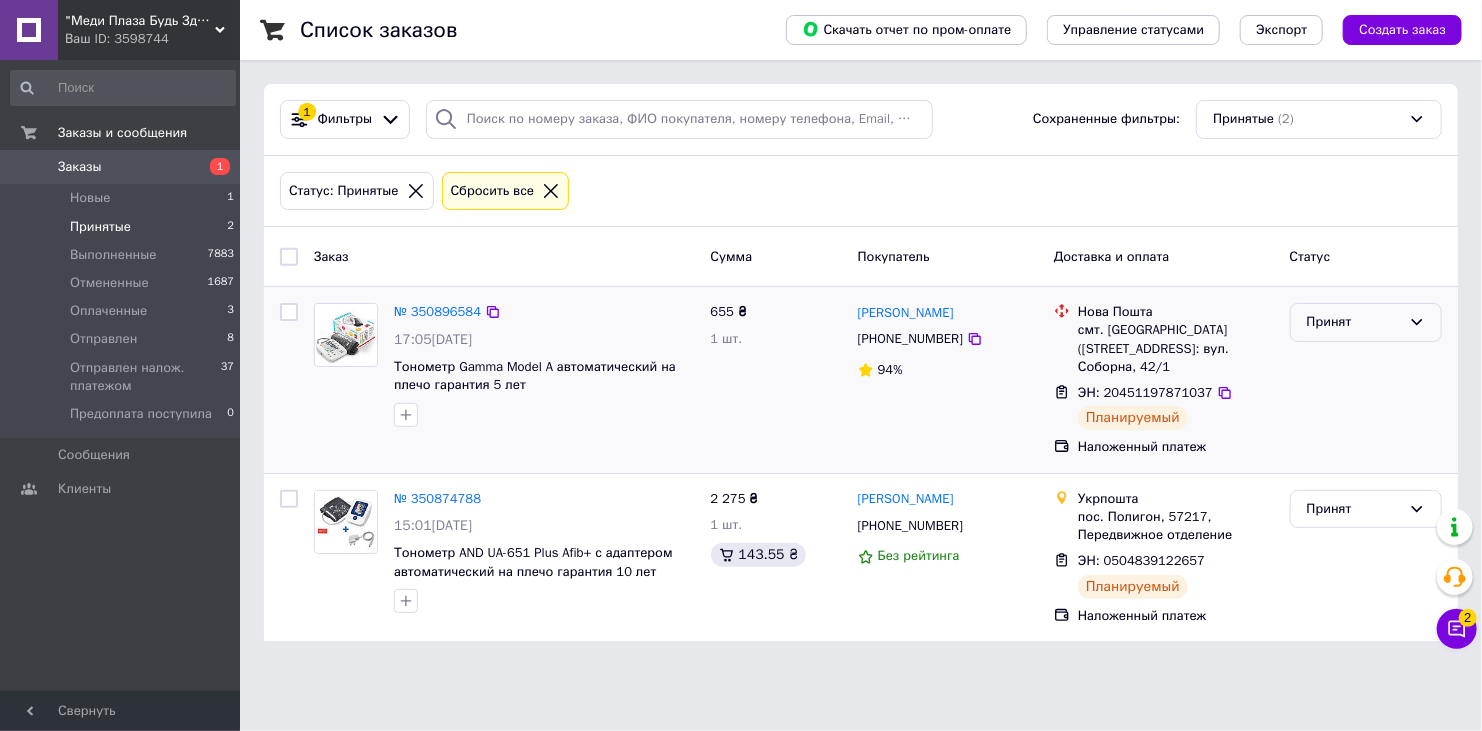 click 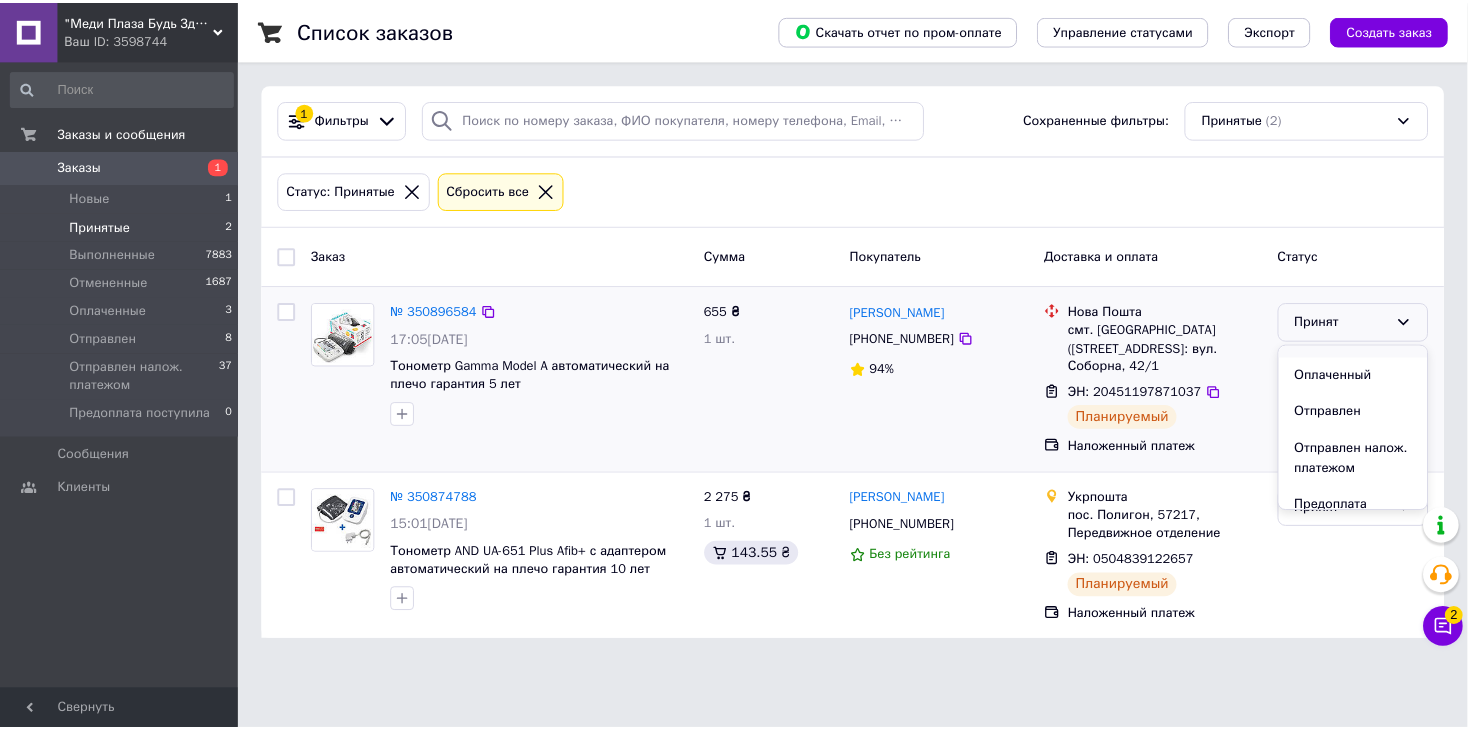 scroll, scrollTop: 95, scrollLeft: 0, axis: vertical 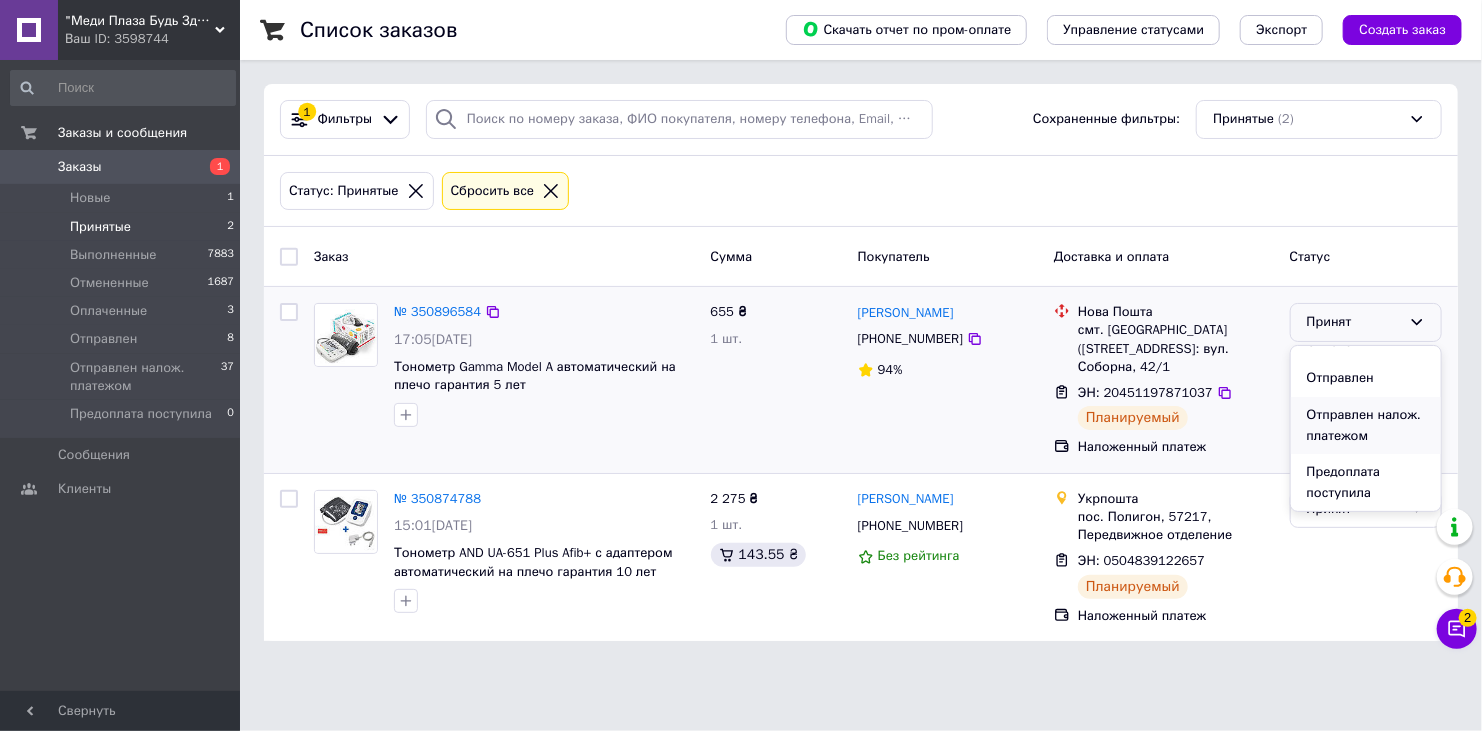 click on "Отправлен налож. платежом" at bounding box center [1366, 425] 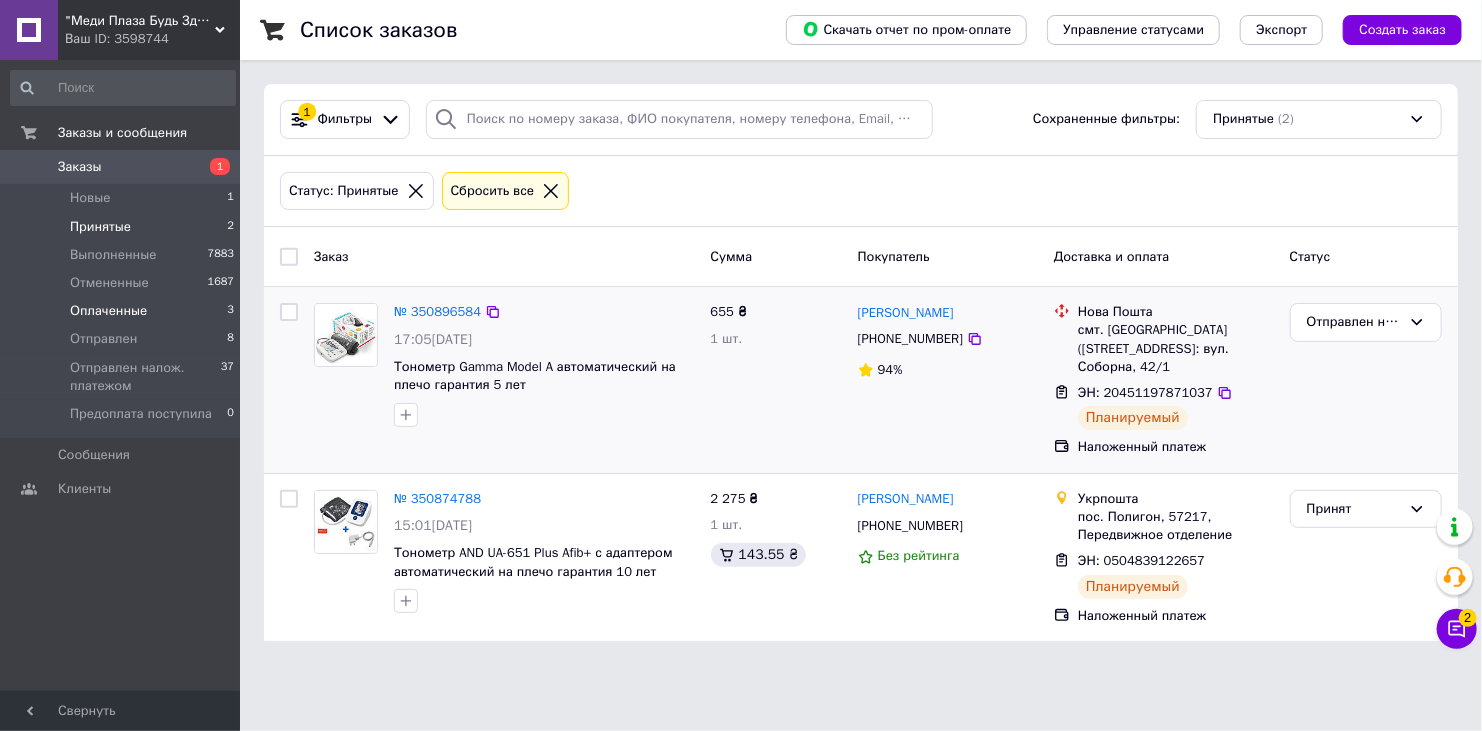 click on "Оплаченные" at bounding box center (108, 311) 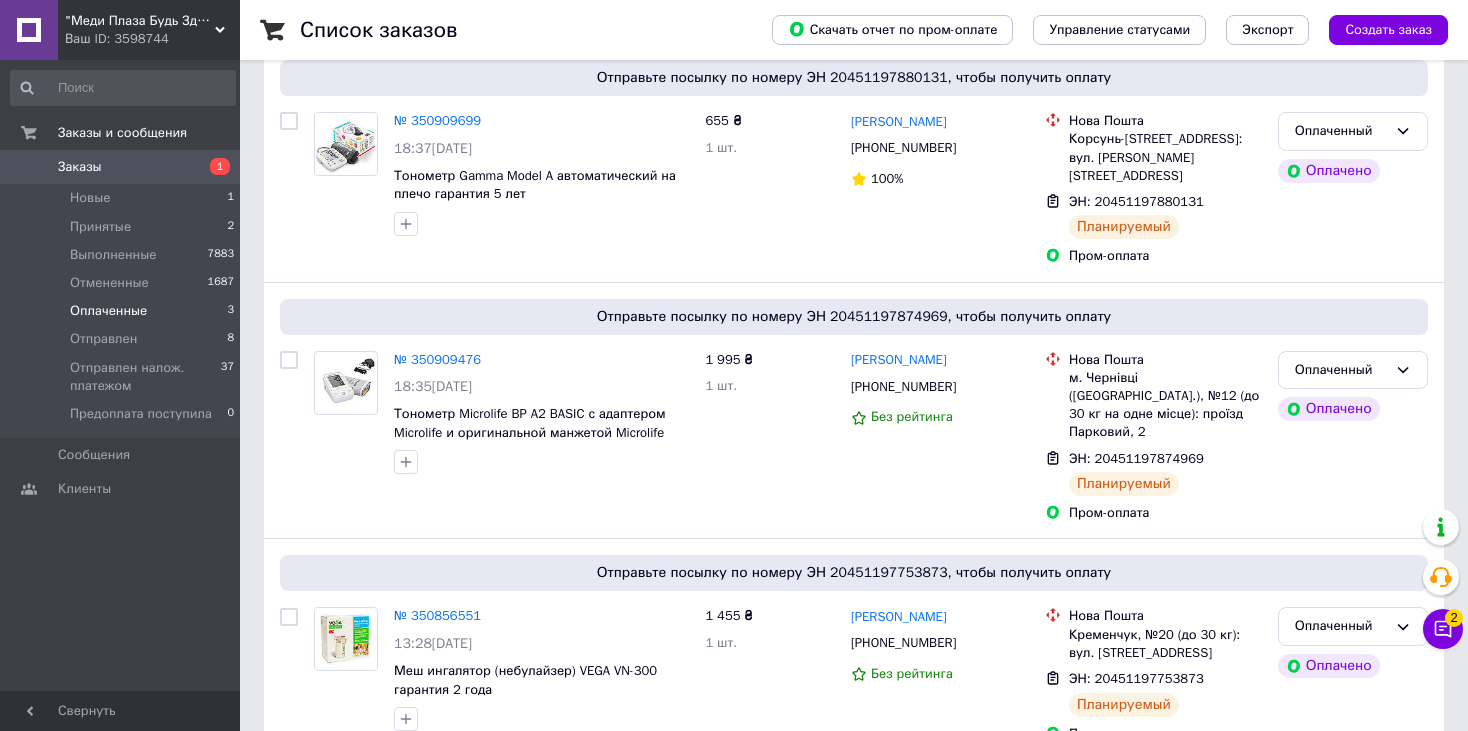scroll, scrollTop: 256, scrollLeft: 0, axis: vertical 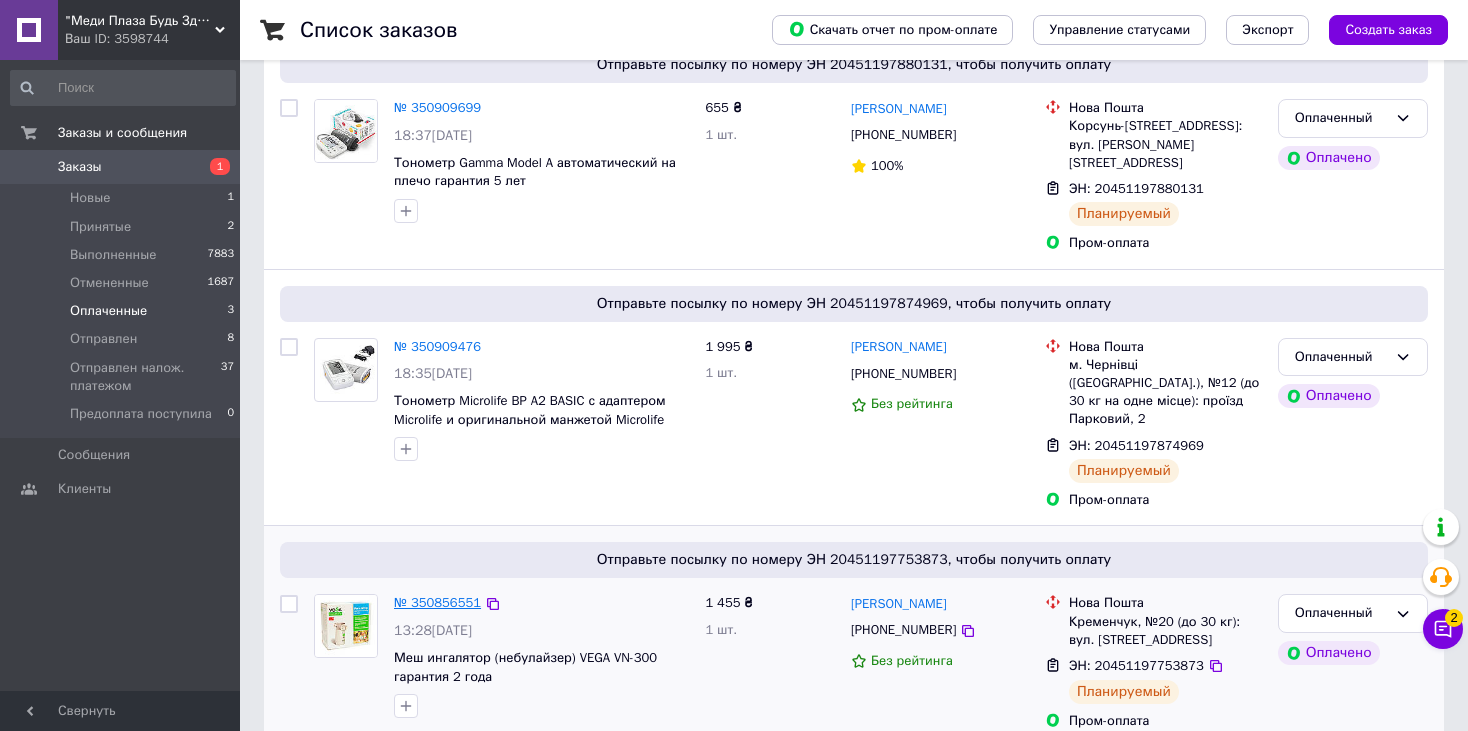 click on "№ 350856551" at bounding box center (437, 602) 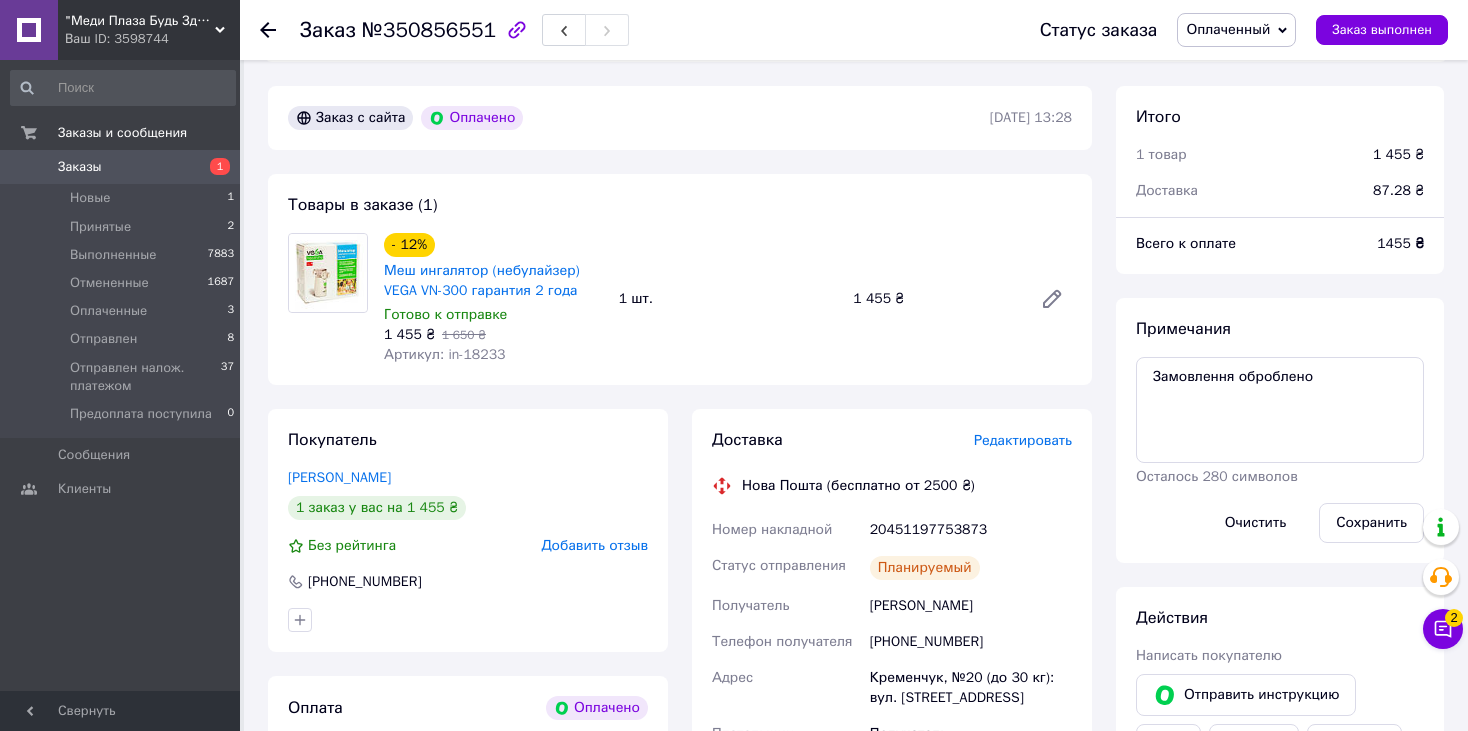 scroll, scrollTop: 556, scrollLeft: 0, axis: vertical 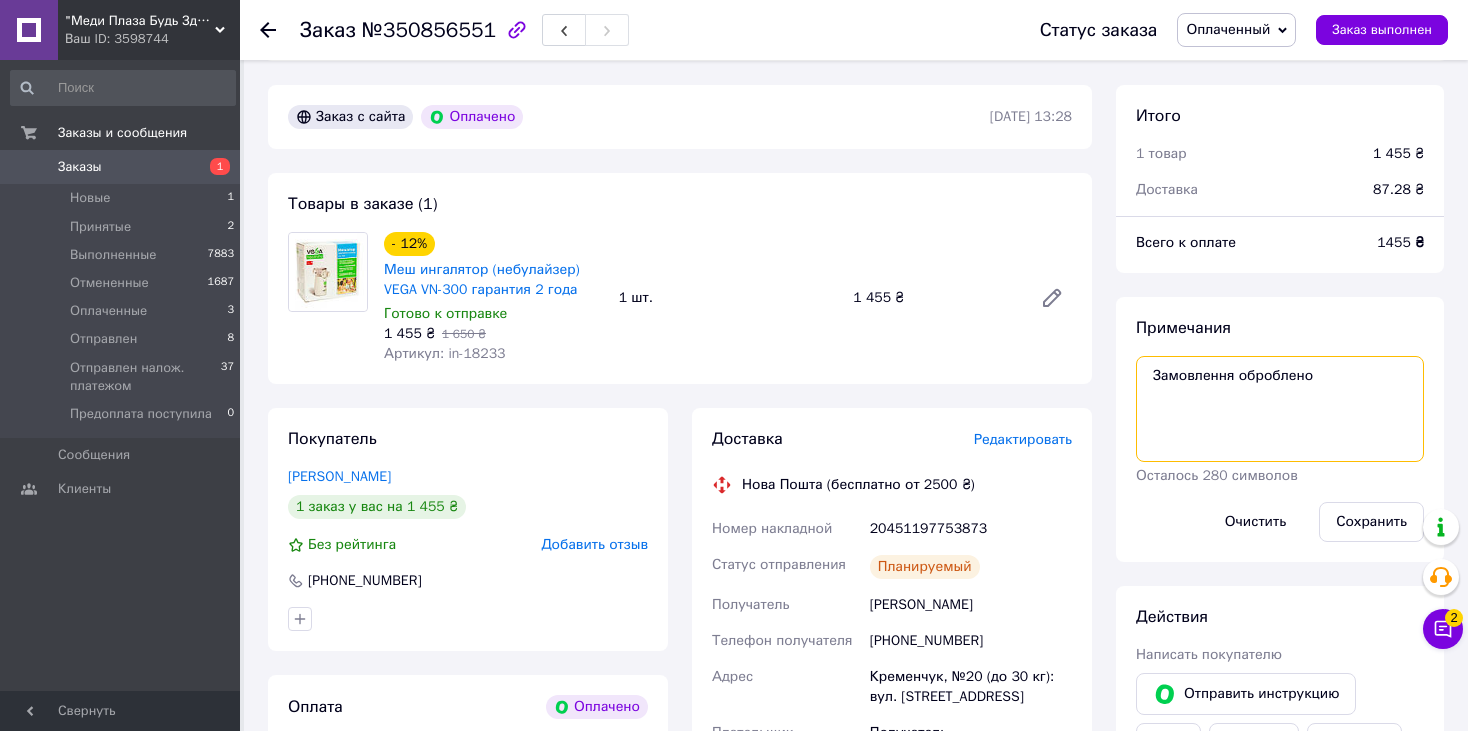 click on "Замовлення оброблено" at bounding box center [1280, 409] 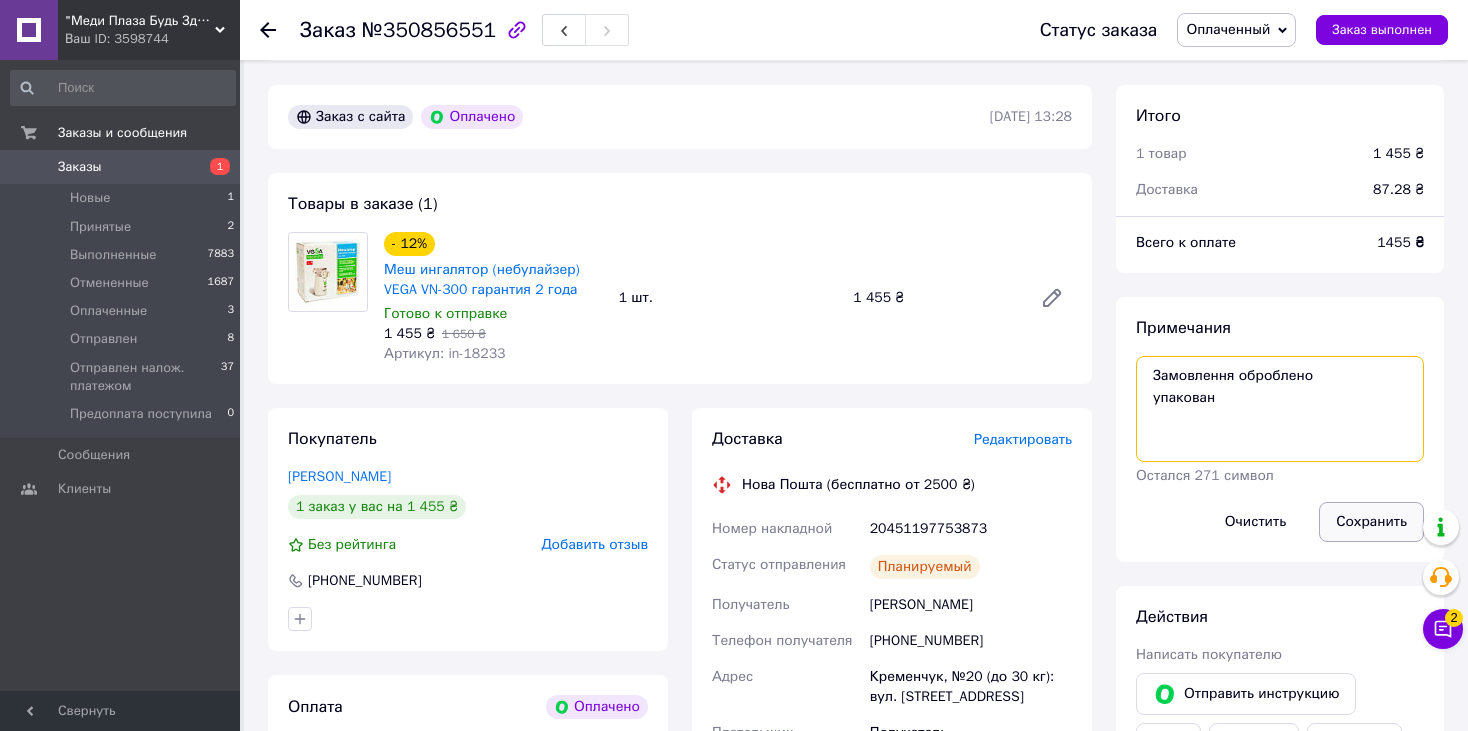 type on "Замовлення оброблено
упакован" 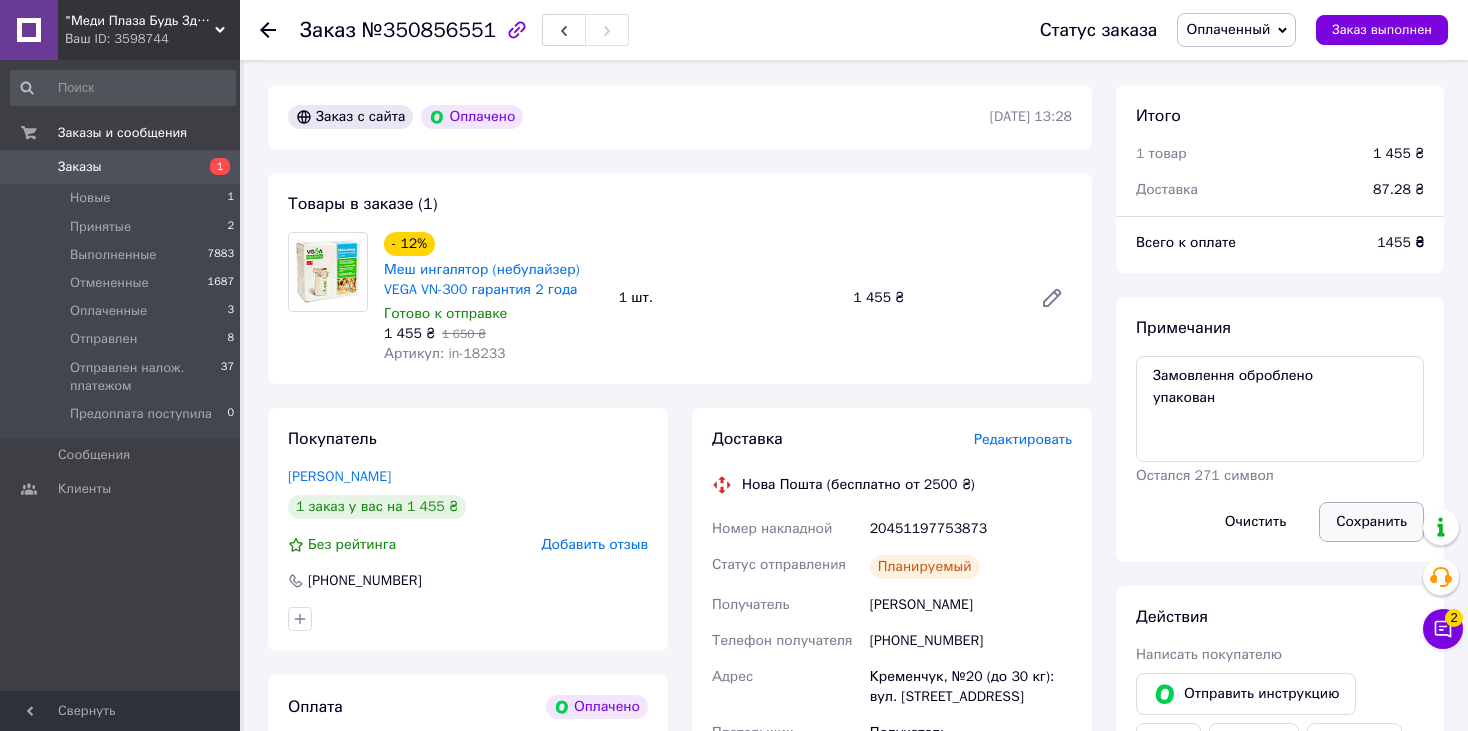 click on "Сохранить" at bounding box center [1371, 522] 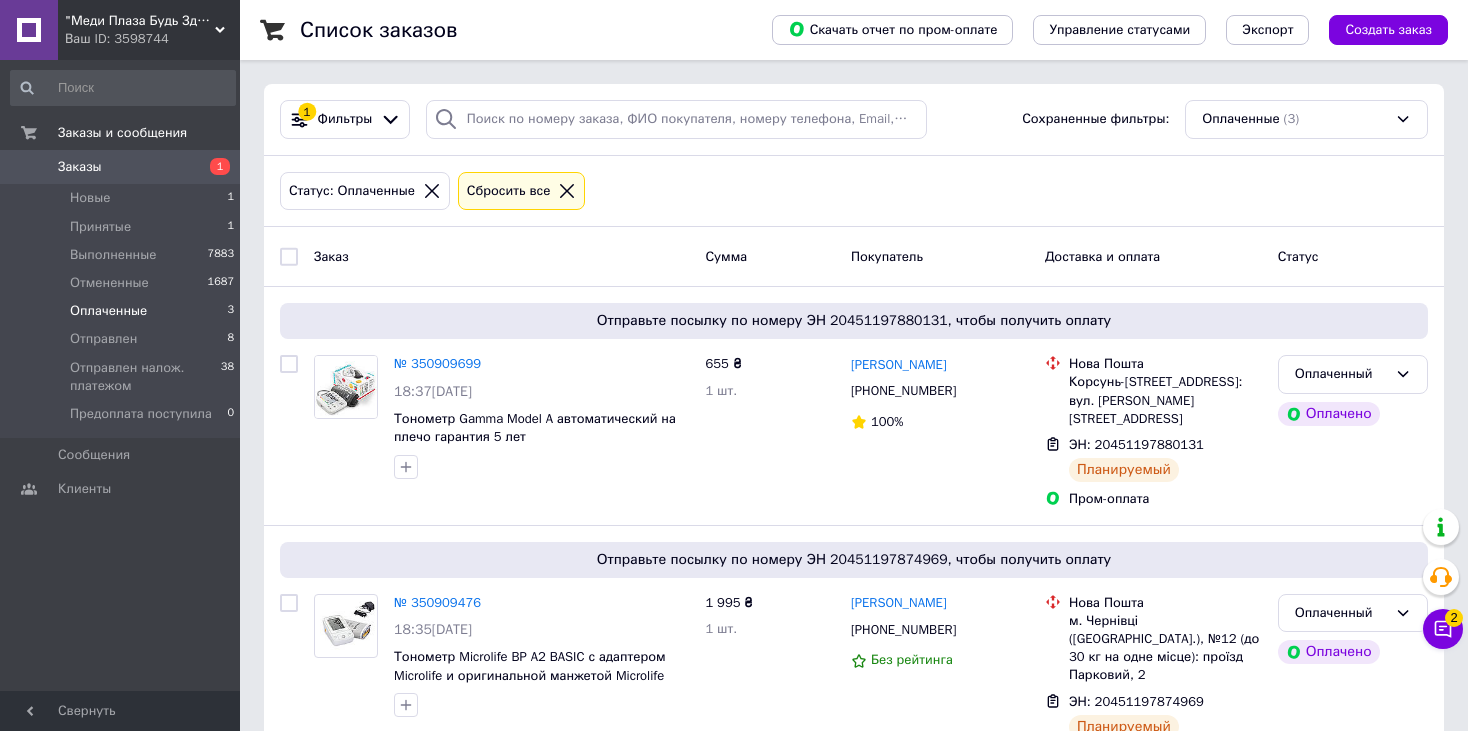 scroll, scrollTop: 256, scrollLeft: 0, axis: vertical 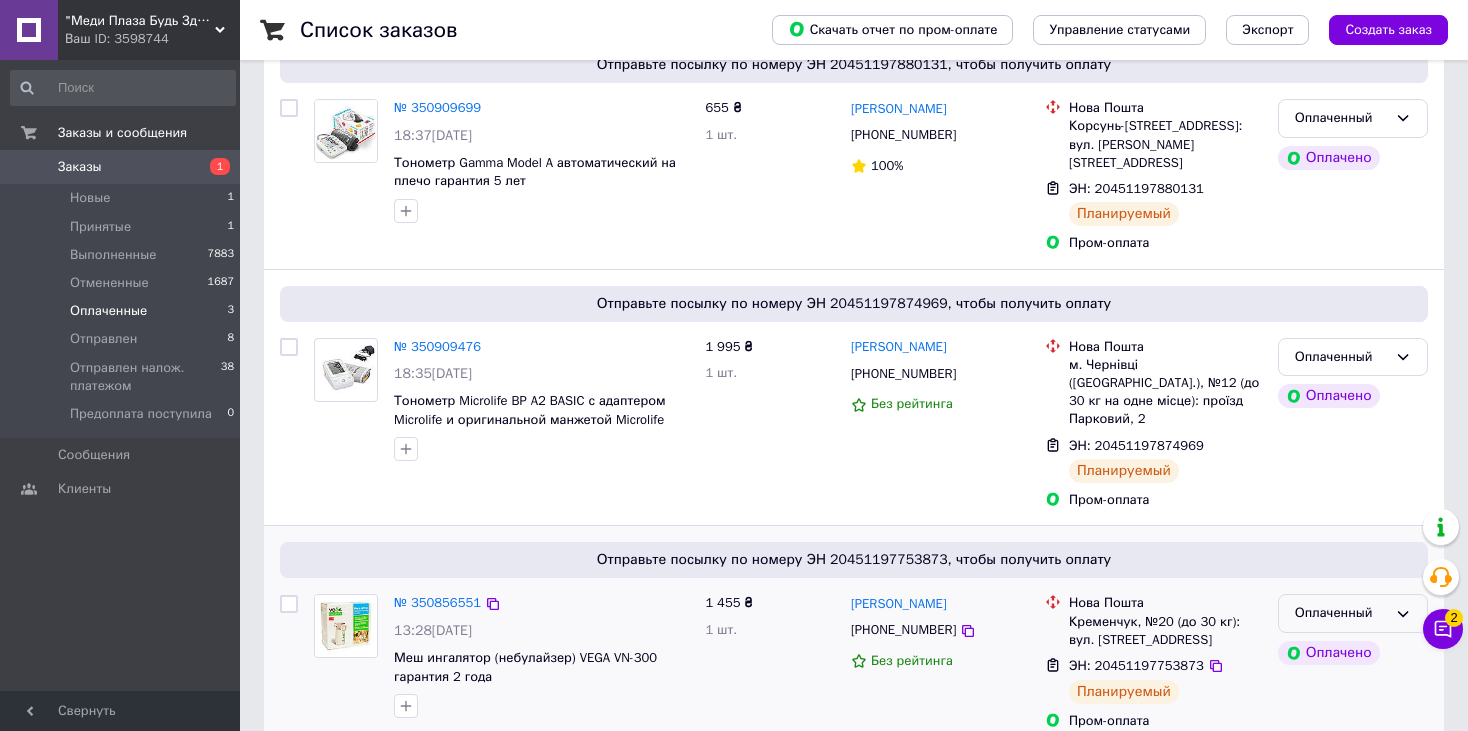 click 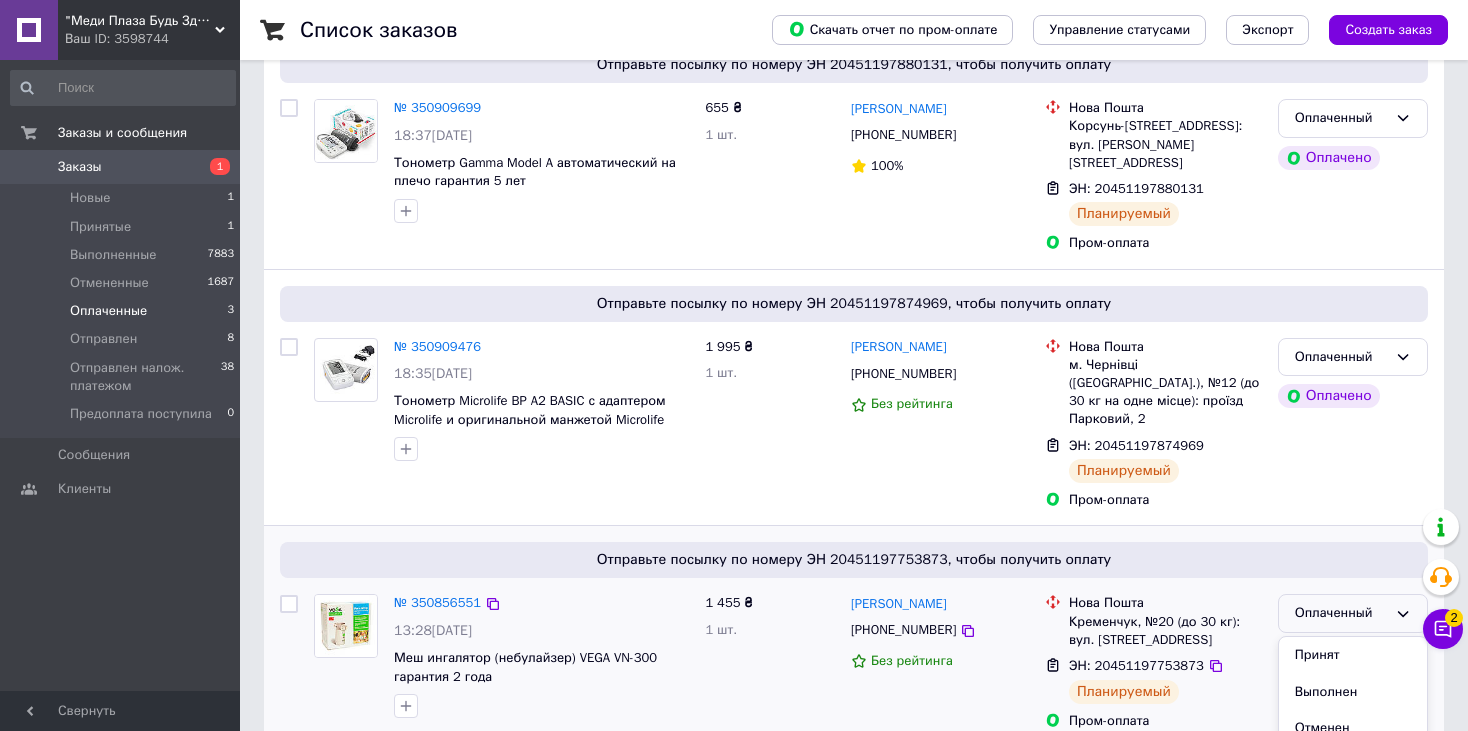 click on "Отправлен" at bounding box center [1353, 765] 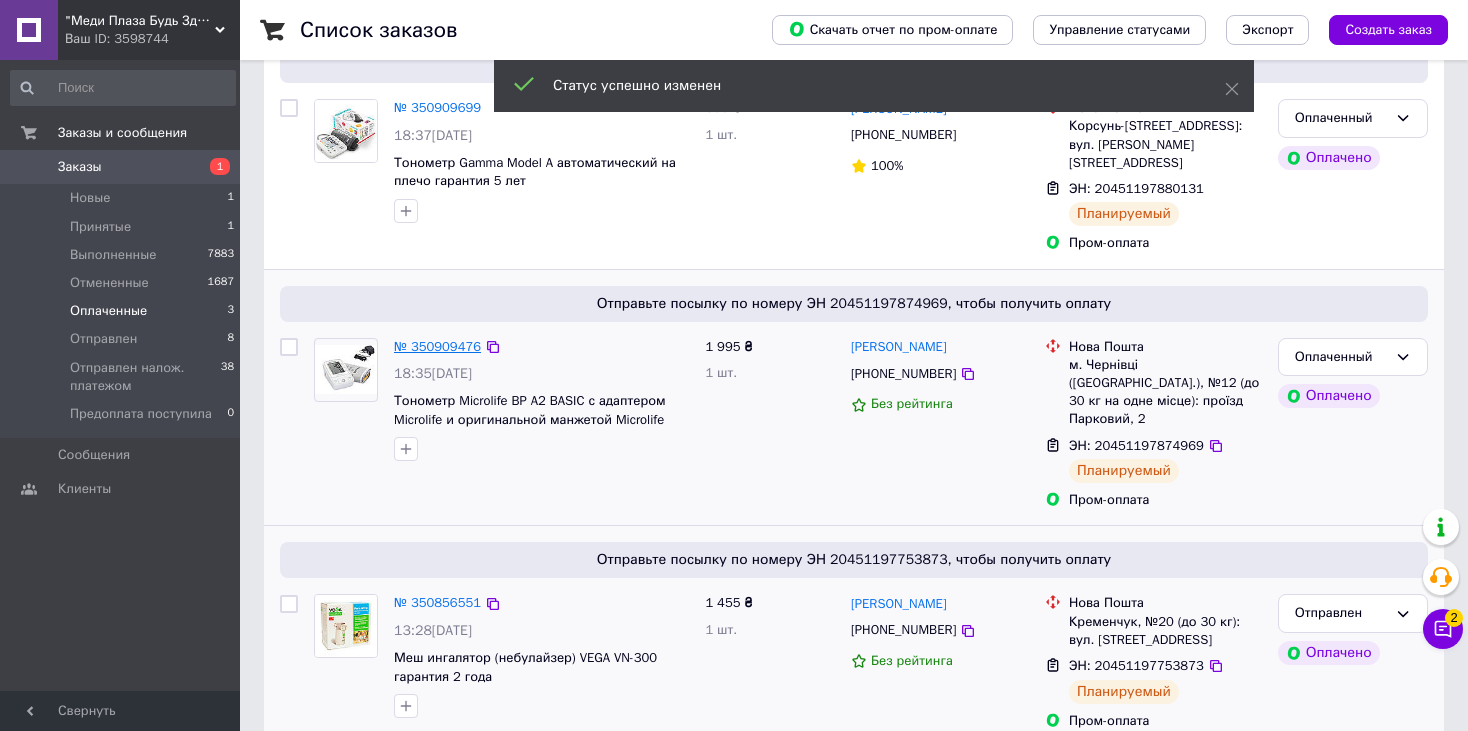 click on "№ 350909476" at bounding box center (437, 346) 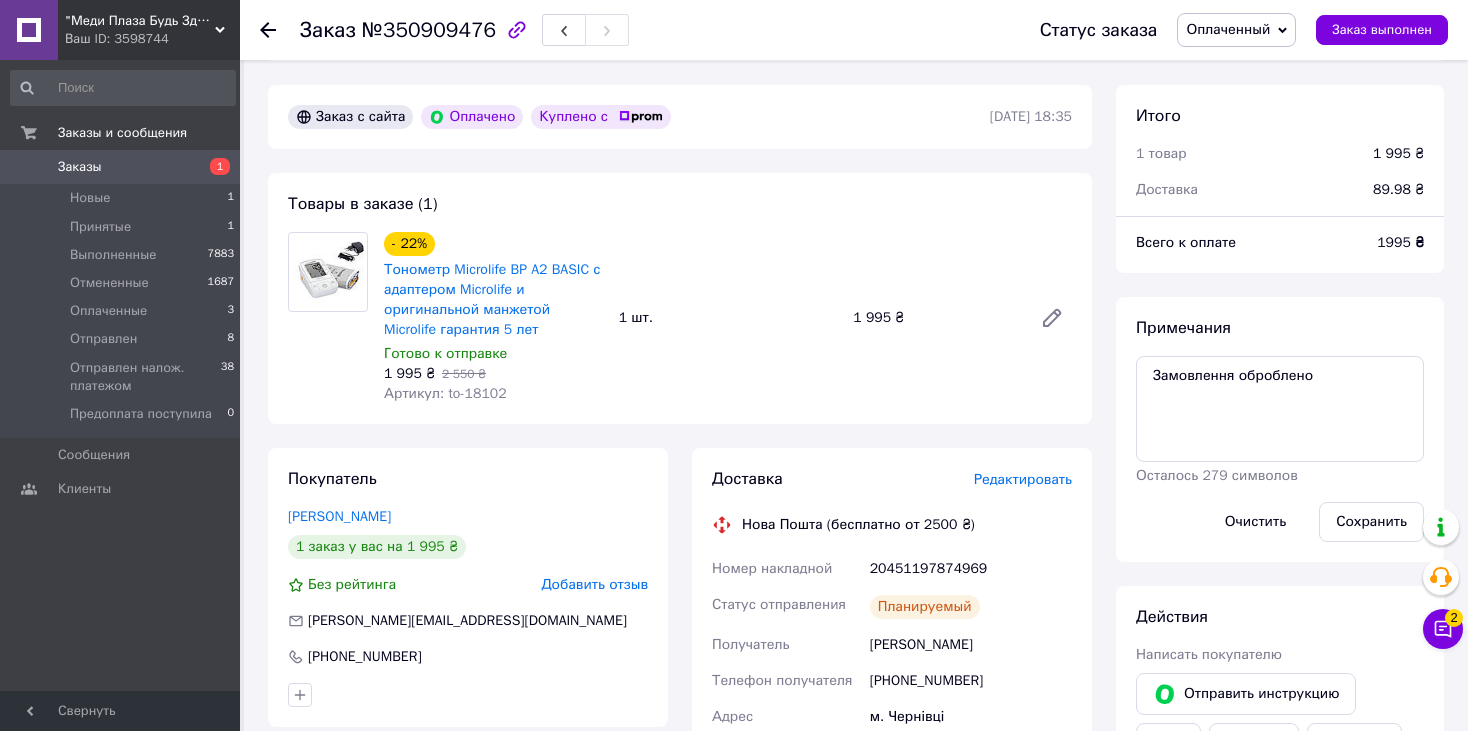 scroll, scrollTop: 456, scrollLeft: 0, axis: vertical 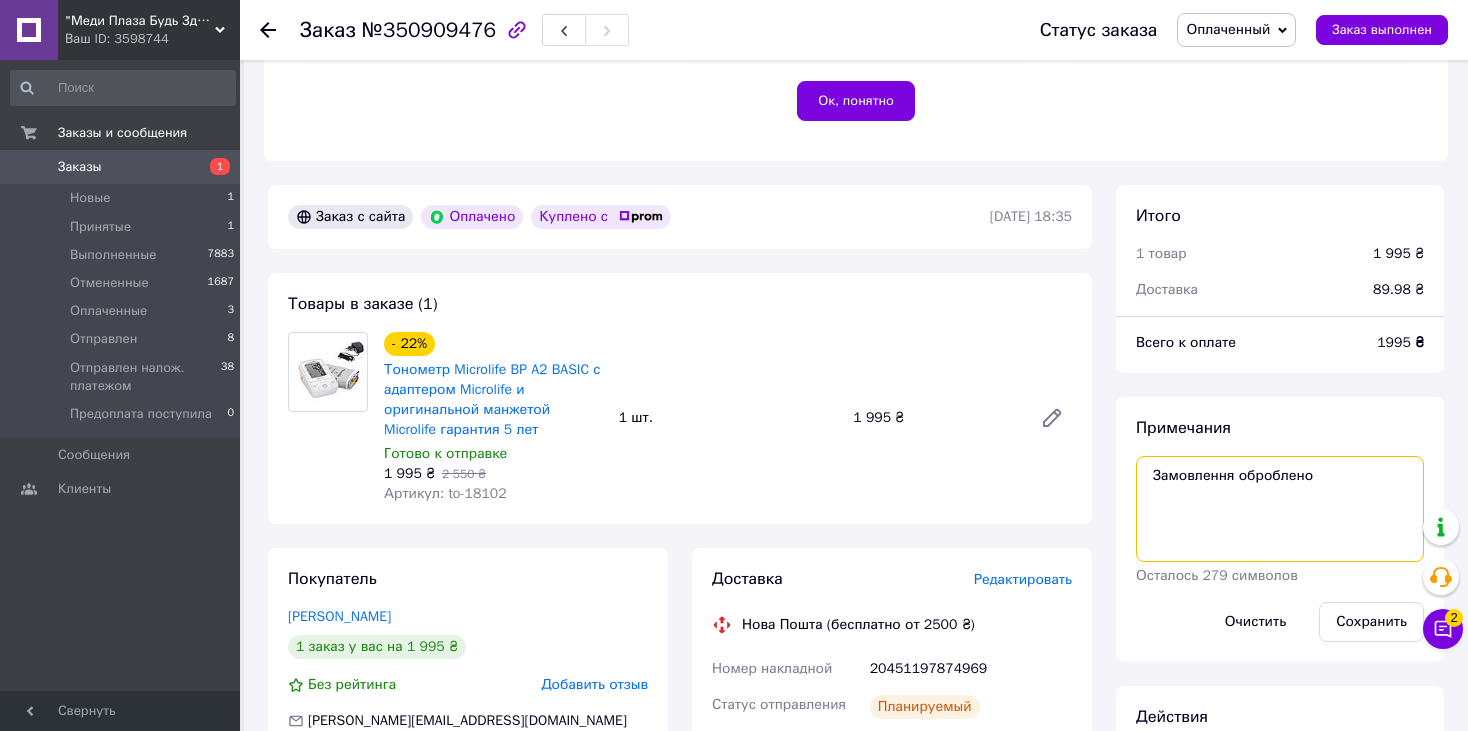 click on "Замовлення оброблено" at bounding box center (1280, 509) 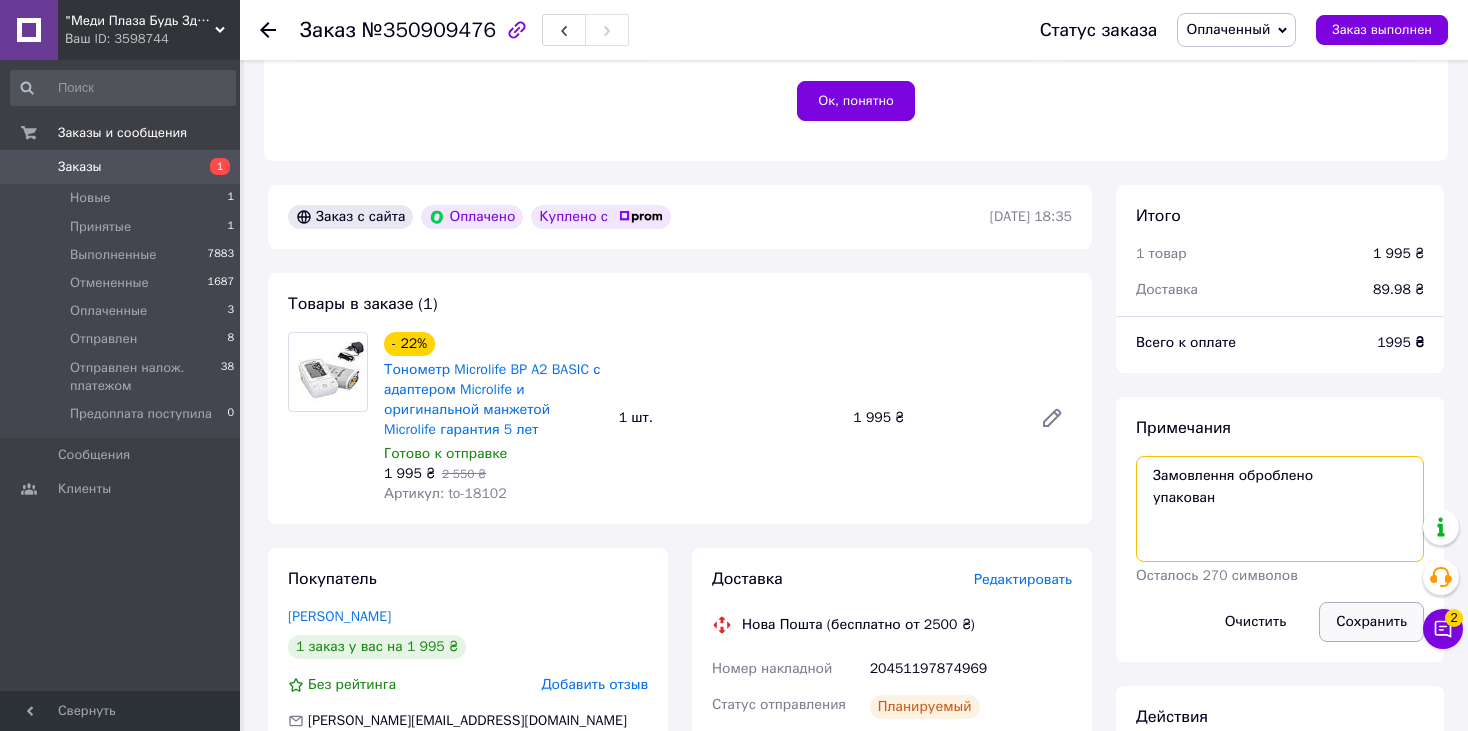 type on "Замовлення оброблено
упакован" 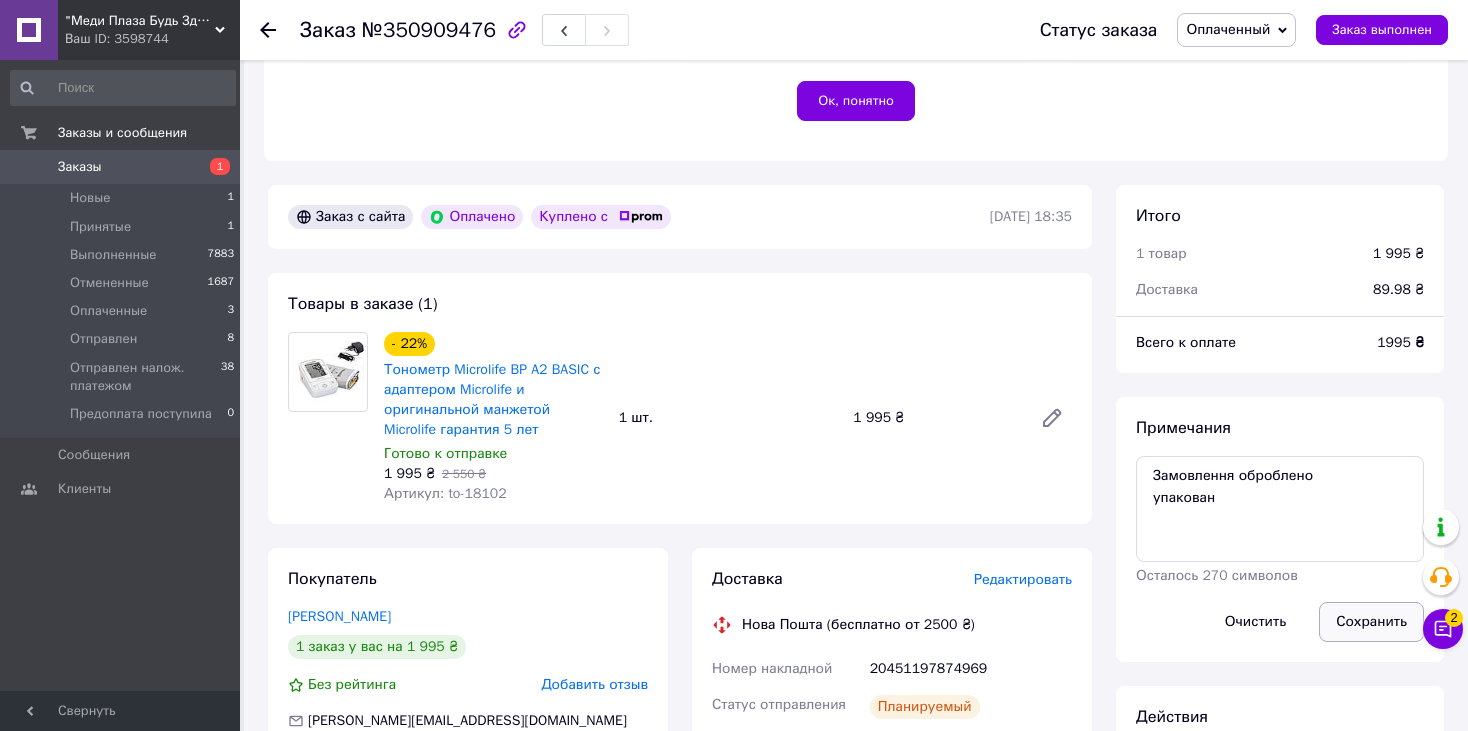 click on "Сохранить" at bounding box center [1371, 622] 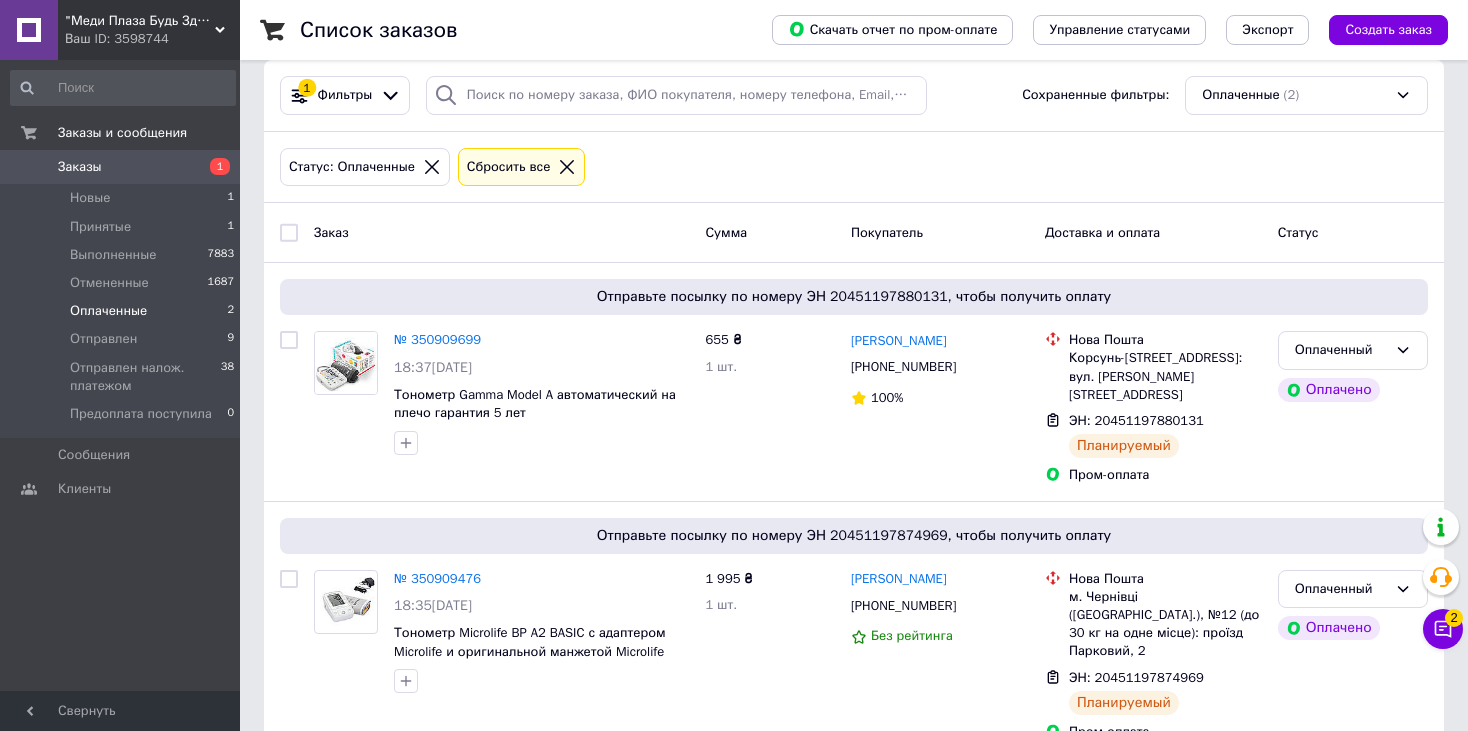 scroll, scrollTop: 36, scrollLeft: 0, axis: vertical 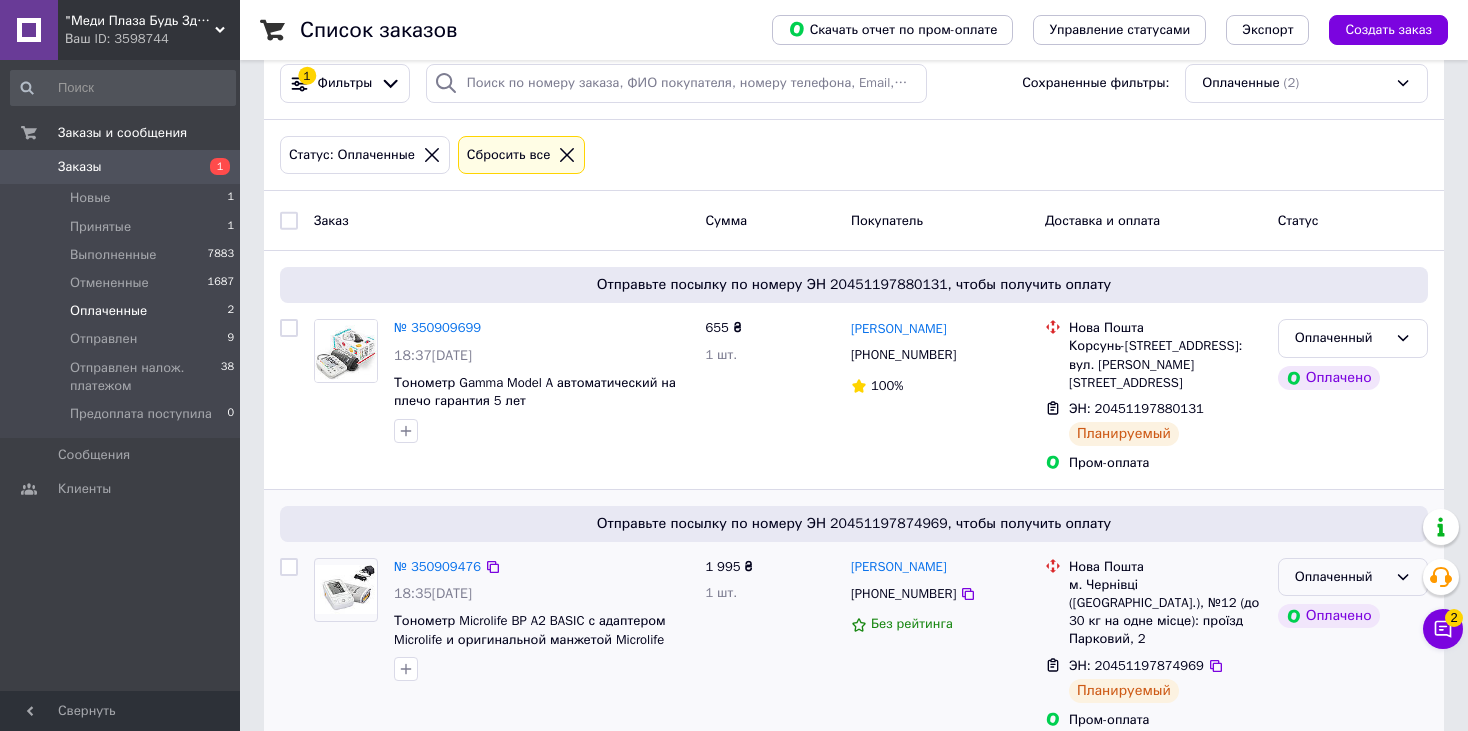 click 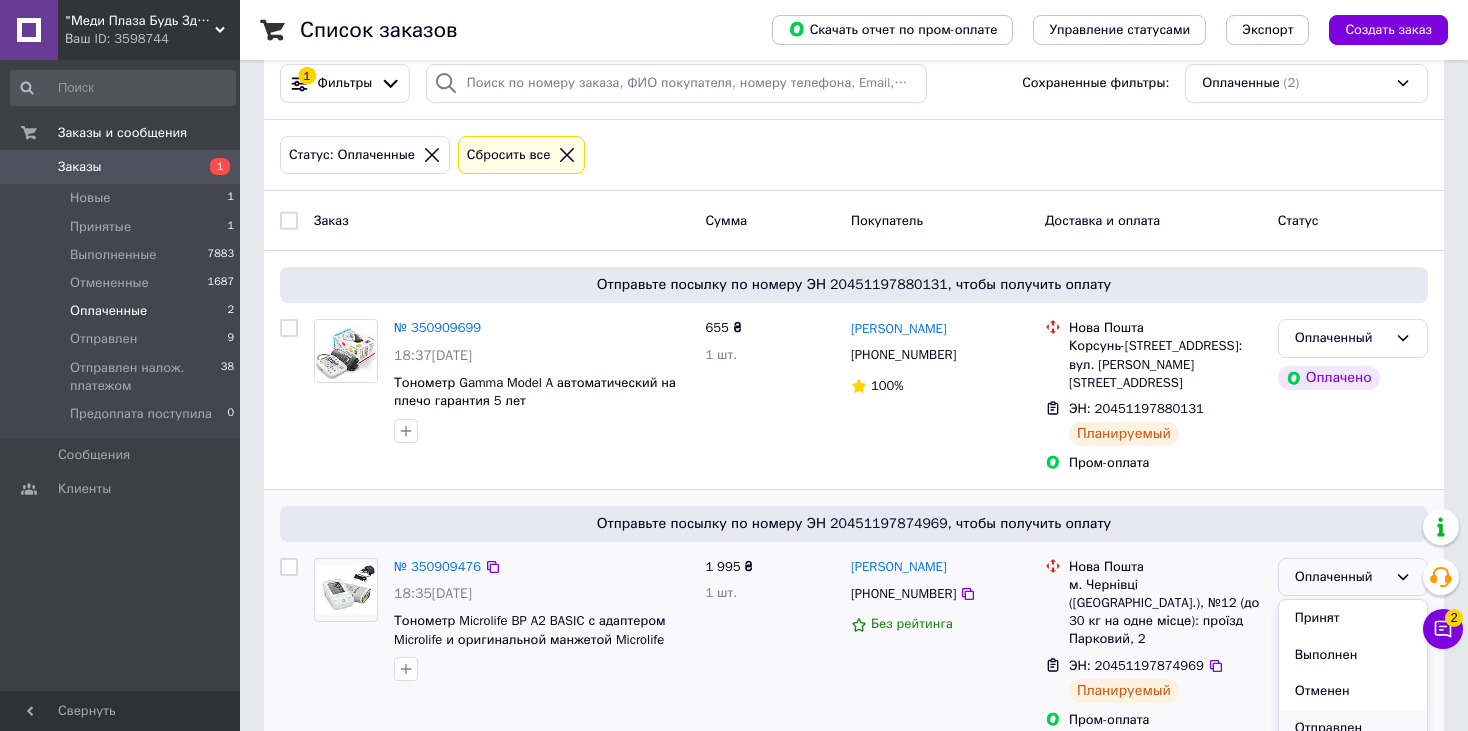 click on "Отправлен" at bounding box center [1353, 728] 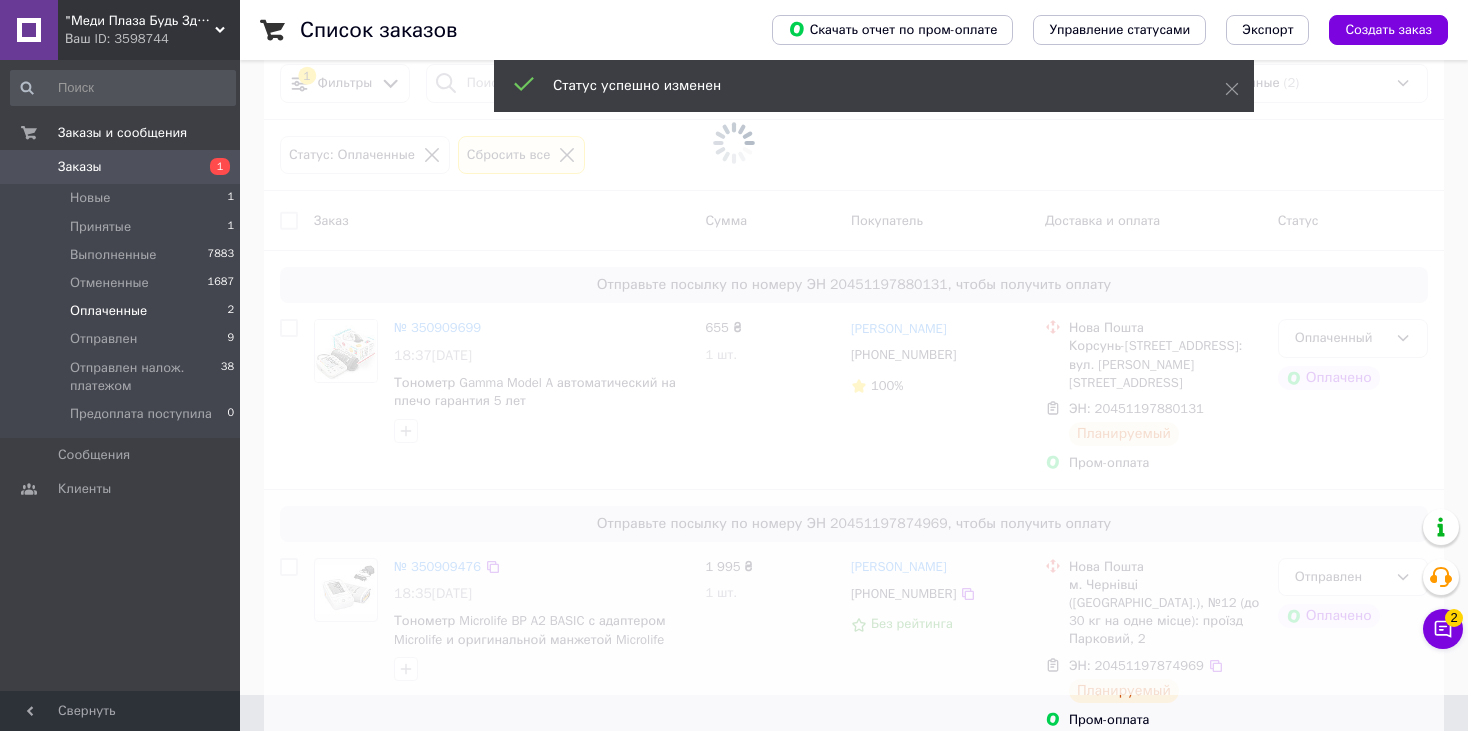 scroll, scrollTop: 0, scrollLeft: 0, axis: both 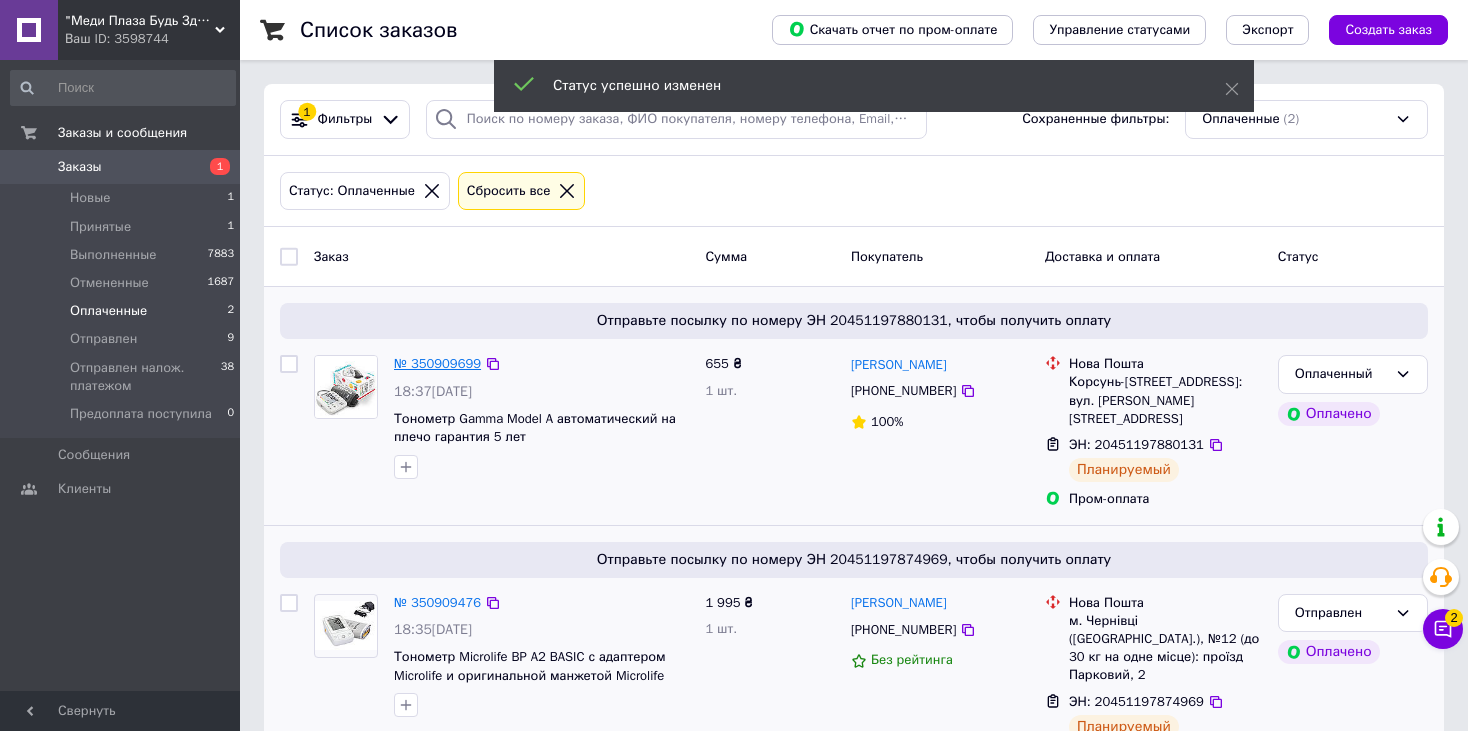 click on "№ 350909699" at bounding box center [437, 363] 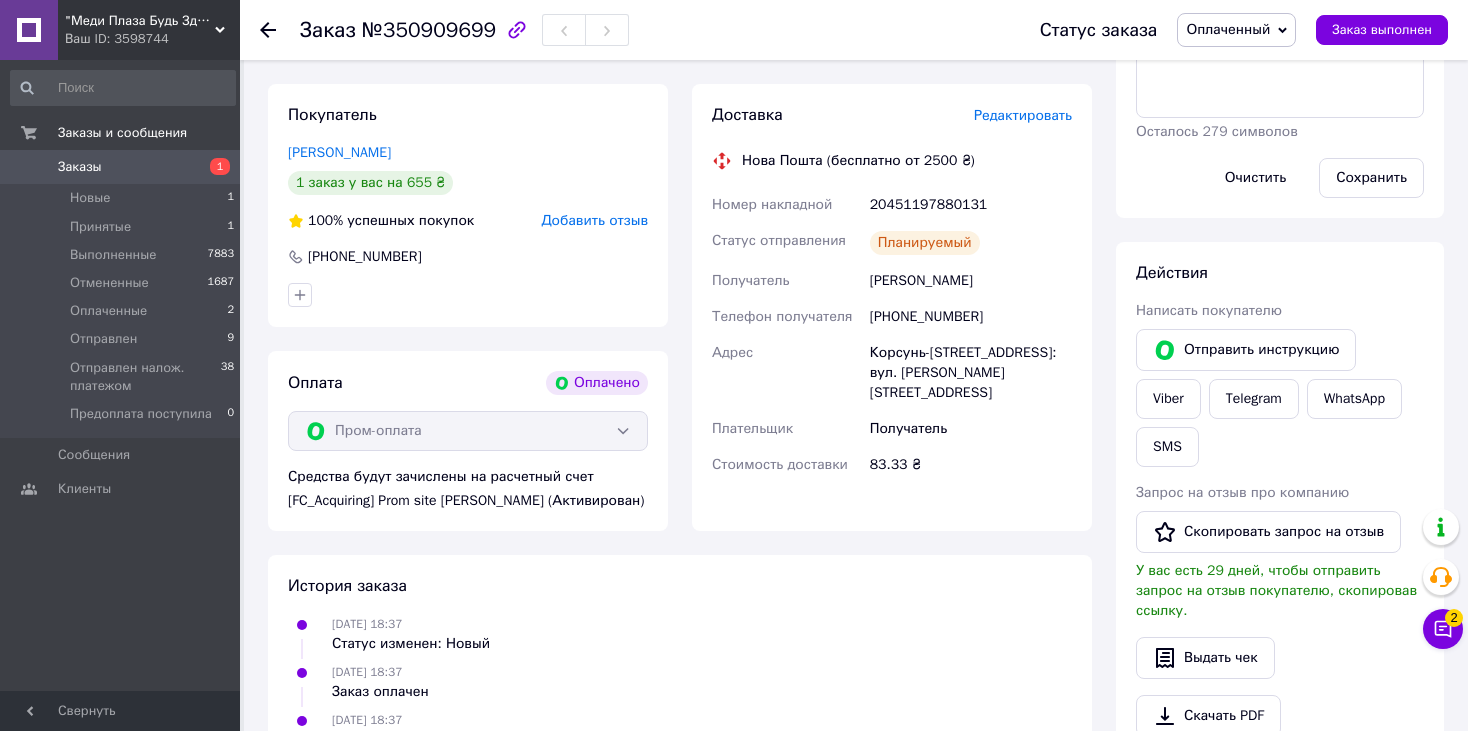 scroll, scrollTop: 600, scrollLeft: 0, axis: vertical 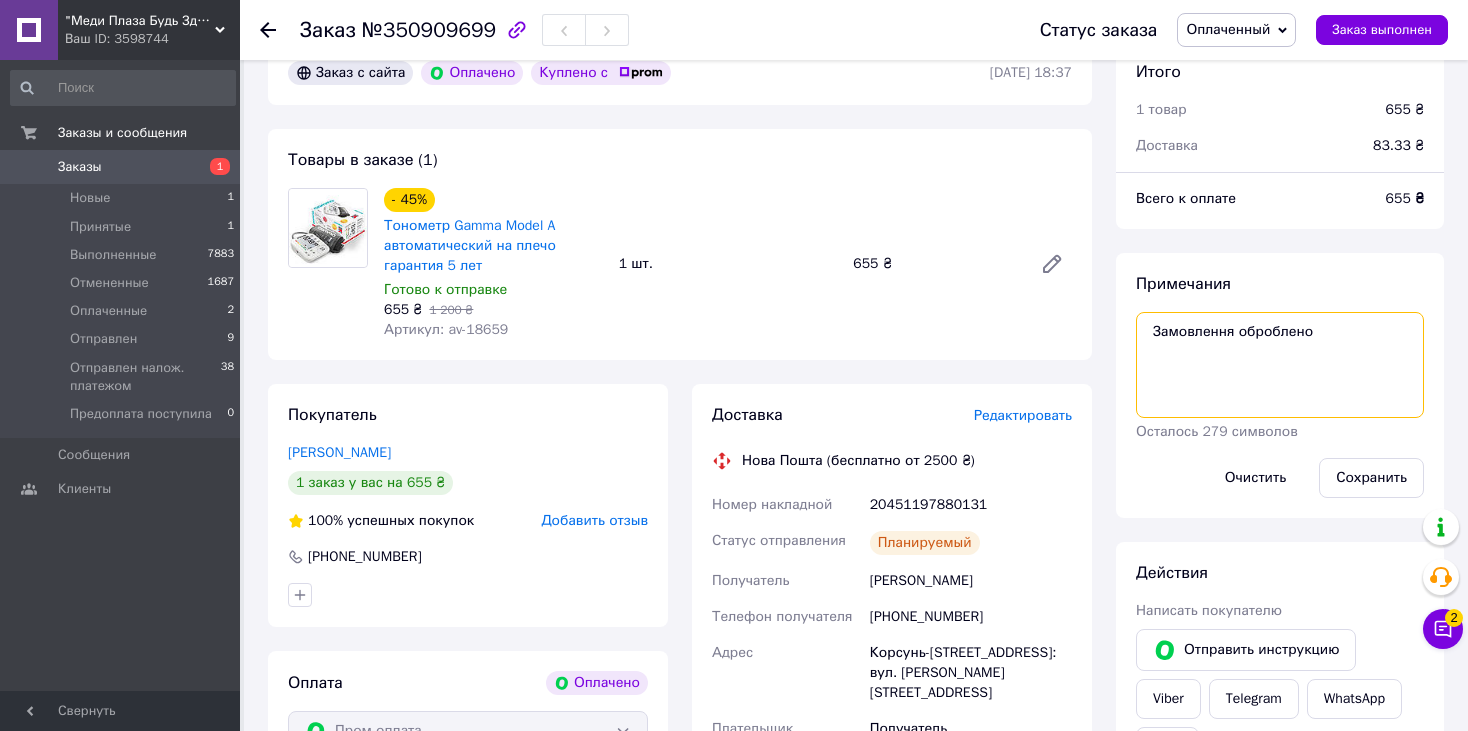click on "Замовлення оброблено" at bounding box center (1280, 365) 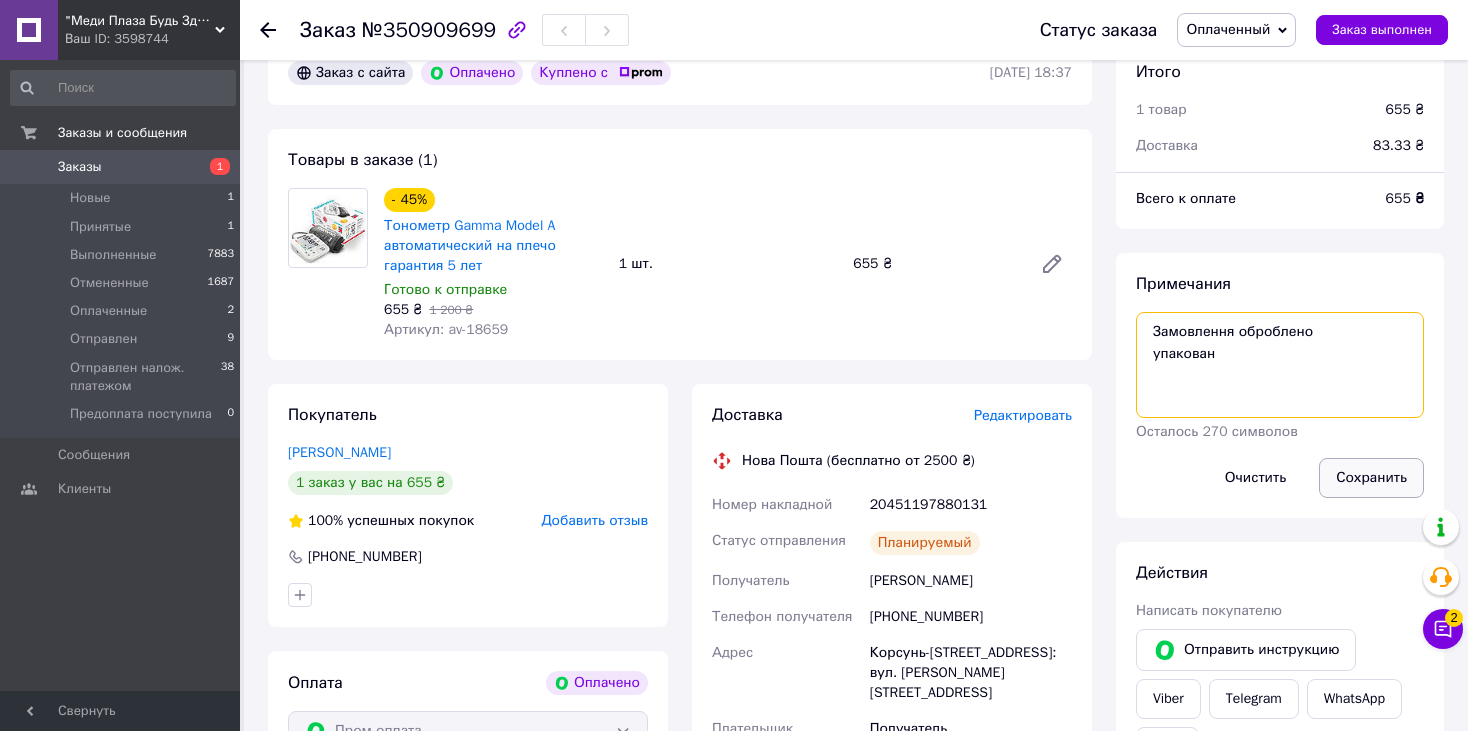 type on "Замовлення оброблено
упакован" 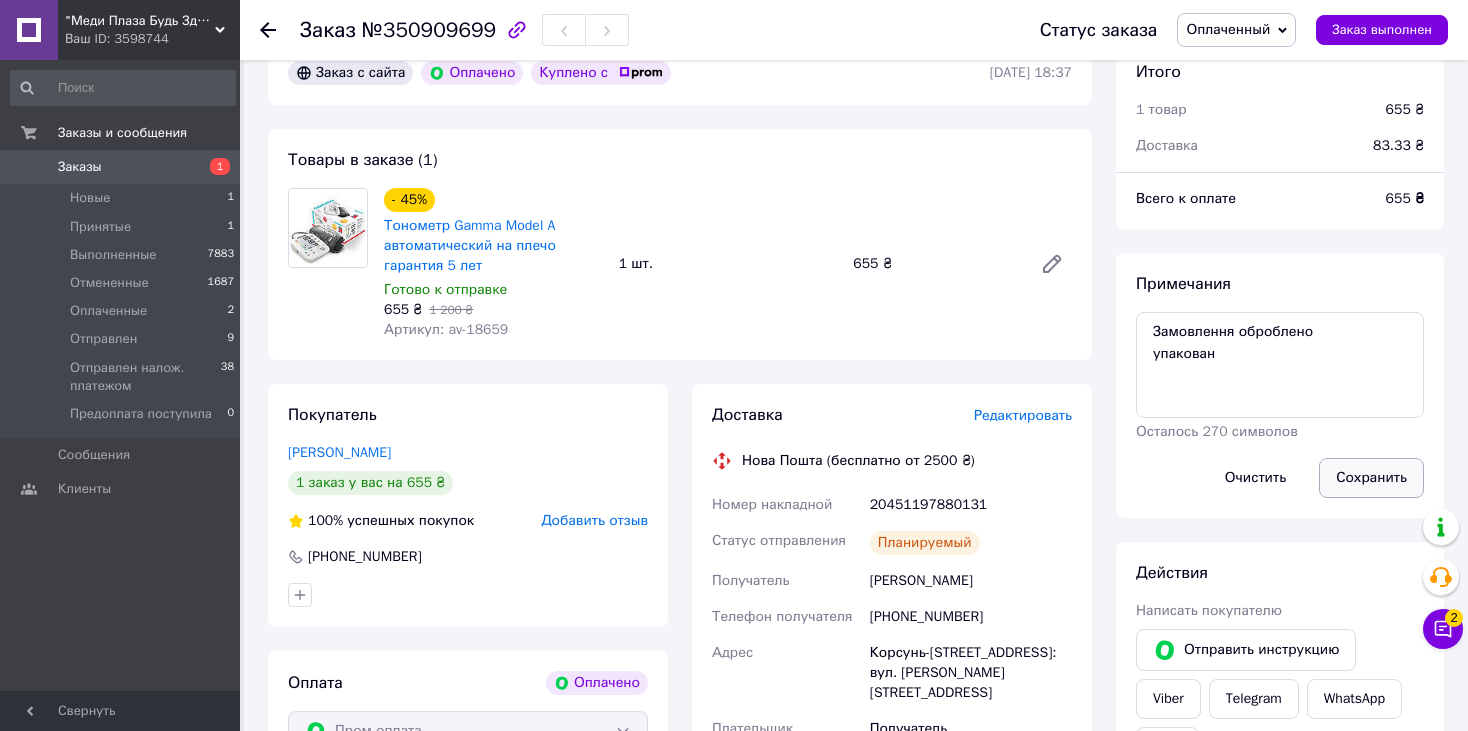 click on "Сохранить" at bounding box center [1371, 478] 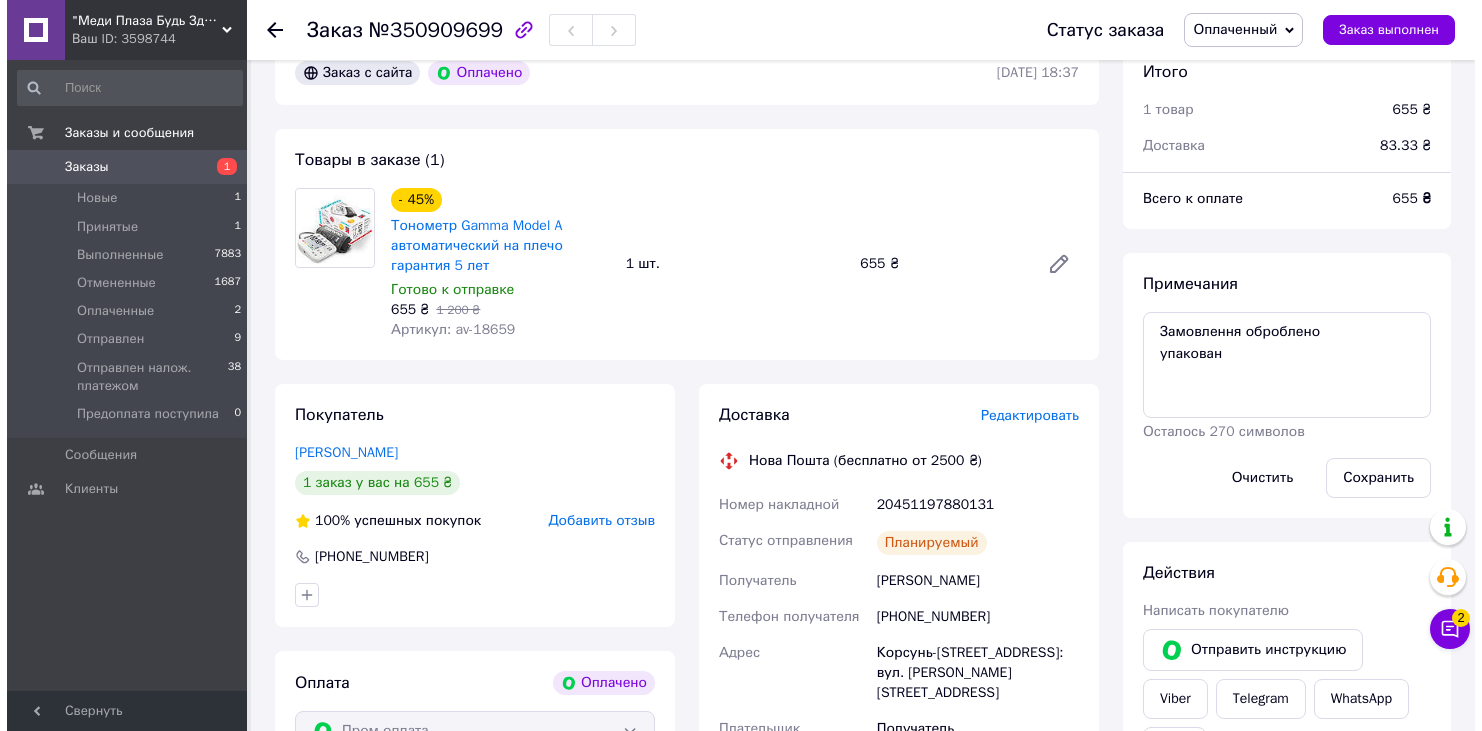 scroll, scrollTop: 0, scrollLeft: 0, axis: both 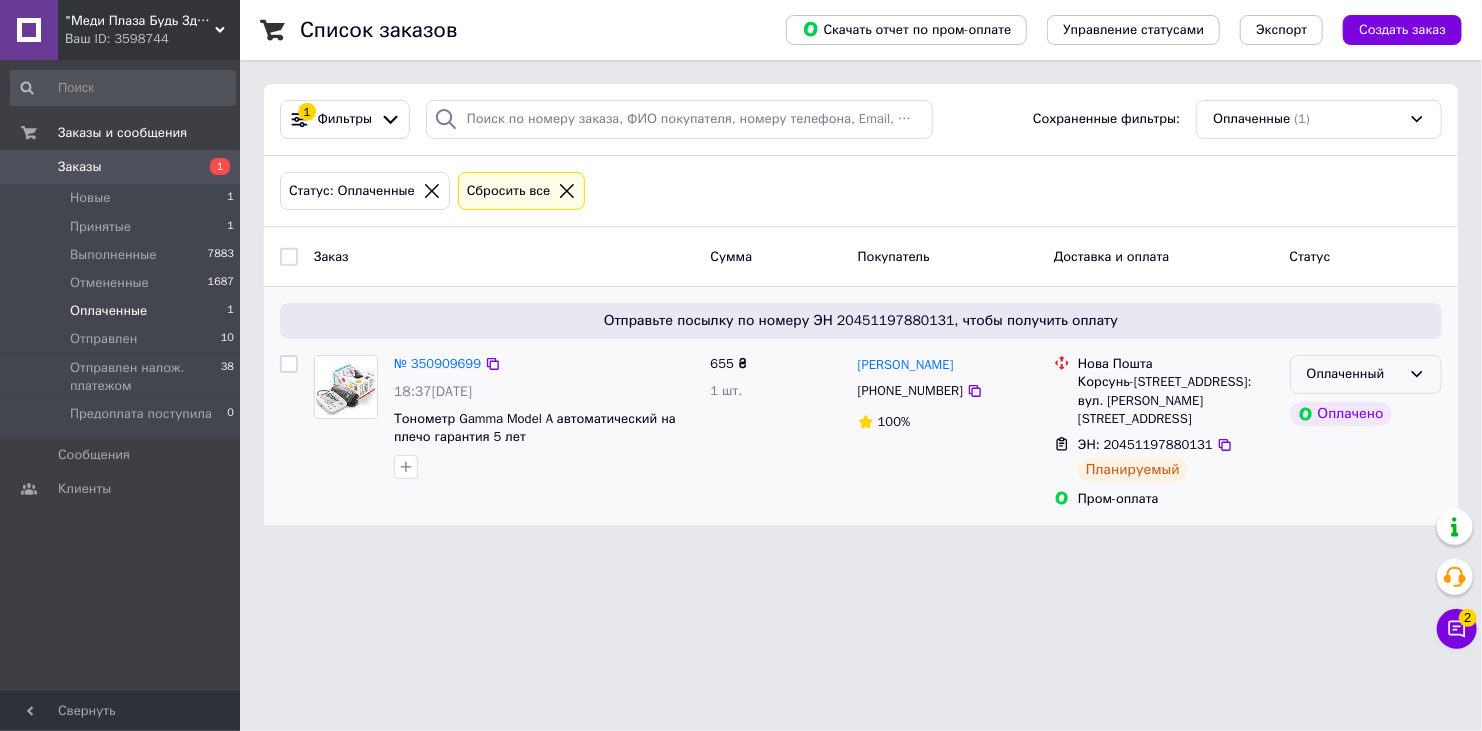 click on "Оплаченный" at bounding box center [1354, 374] 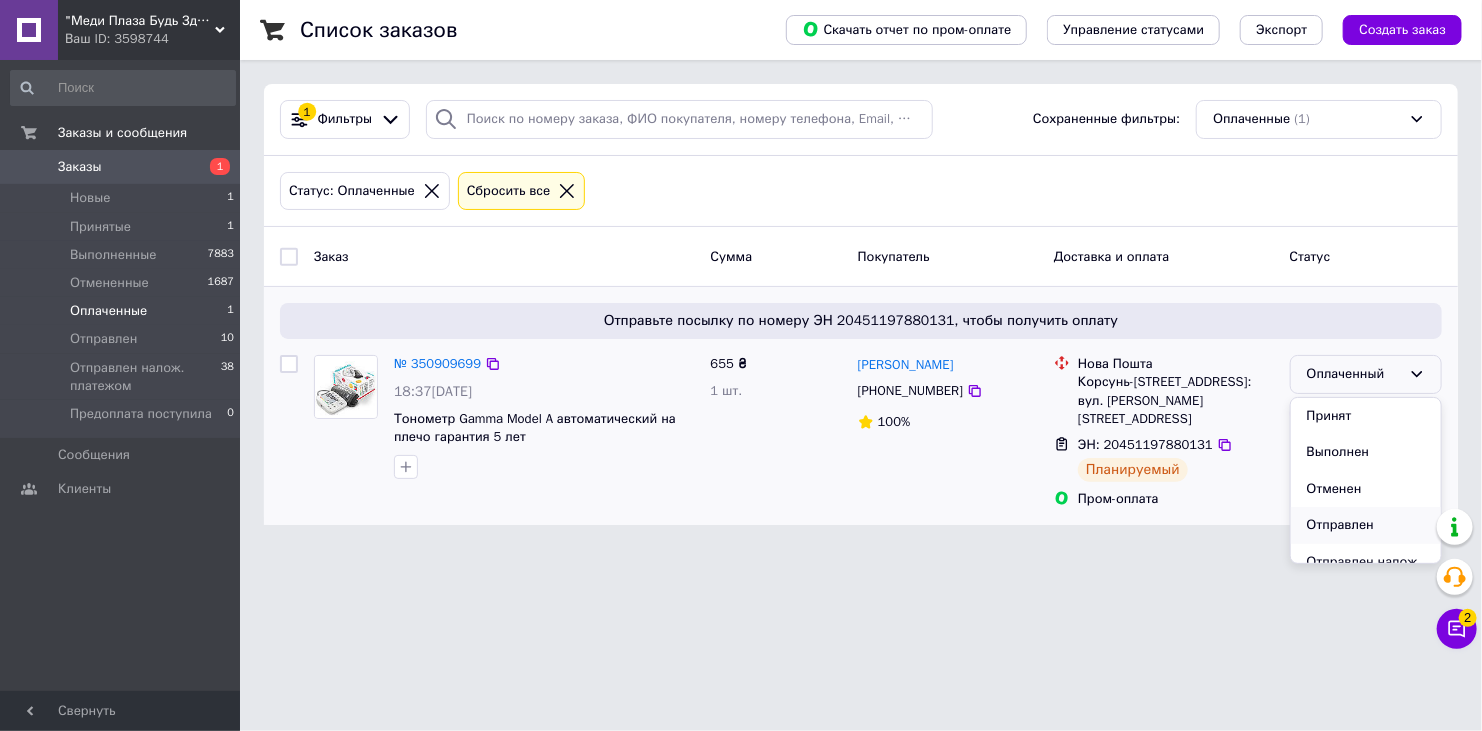 click on "Отправлен" at bounding box center [1366, 525] 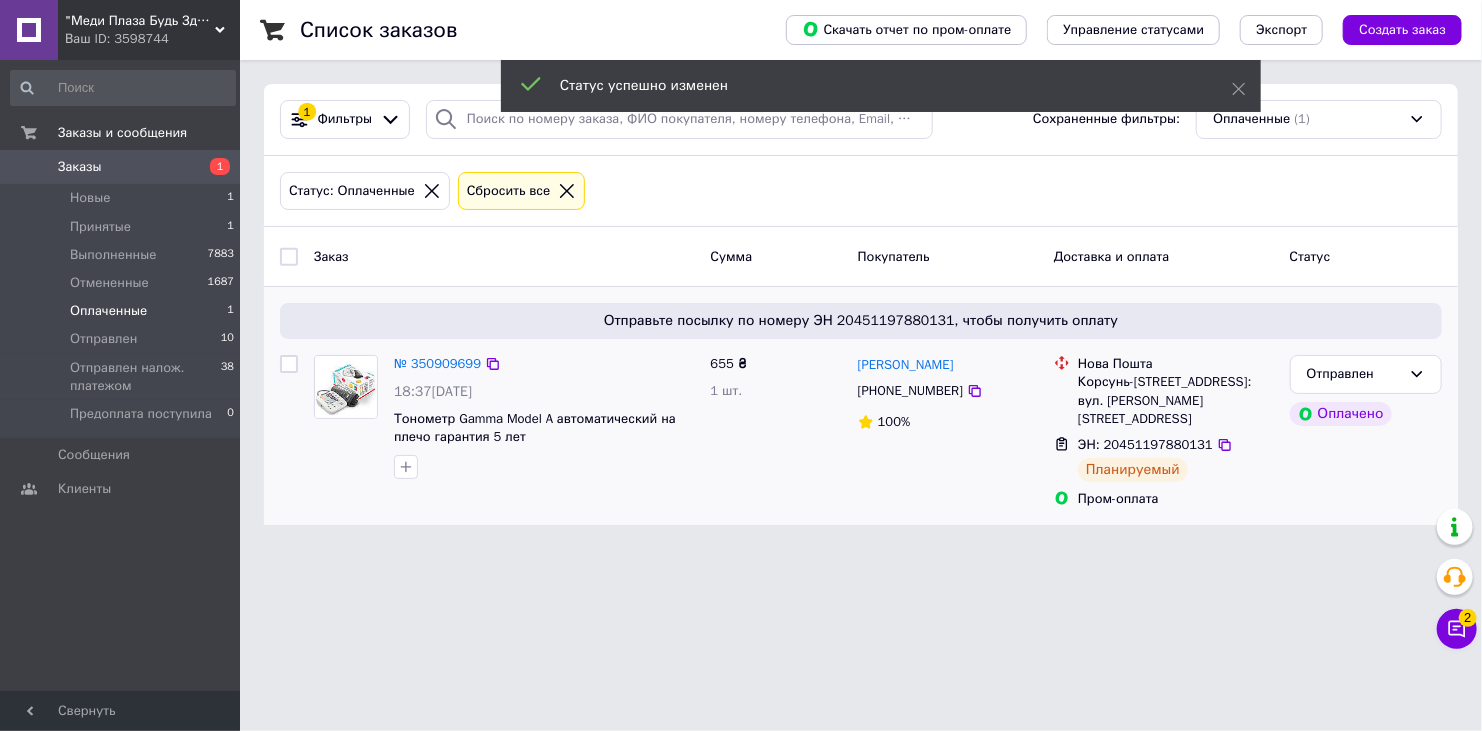 click on ""Меди Плаза Будь Здоров!" - интернет магазин качественной медтехники для дома Ваш ID: 3598744" at bounding box center (149, 30) 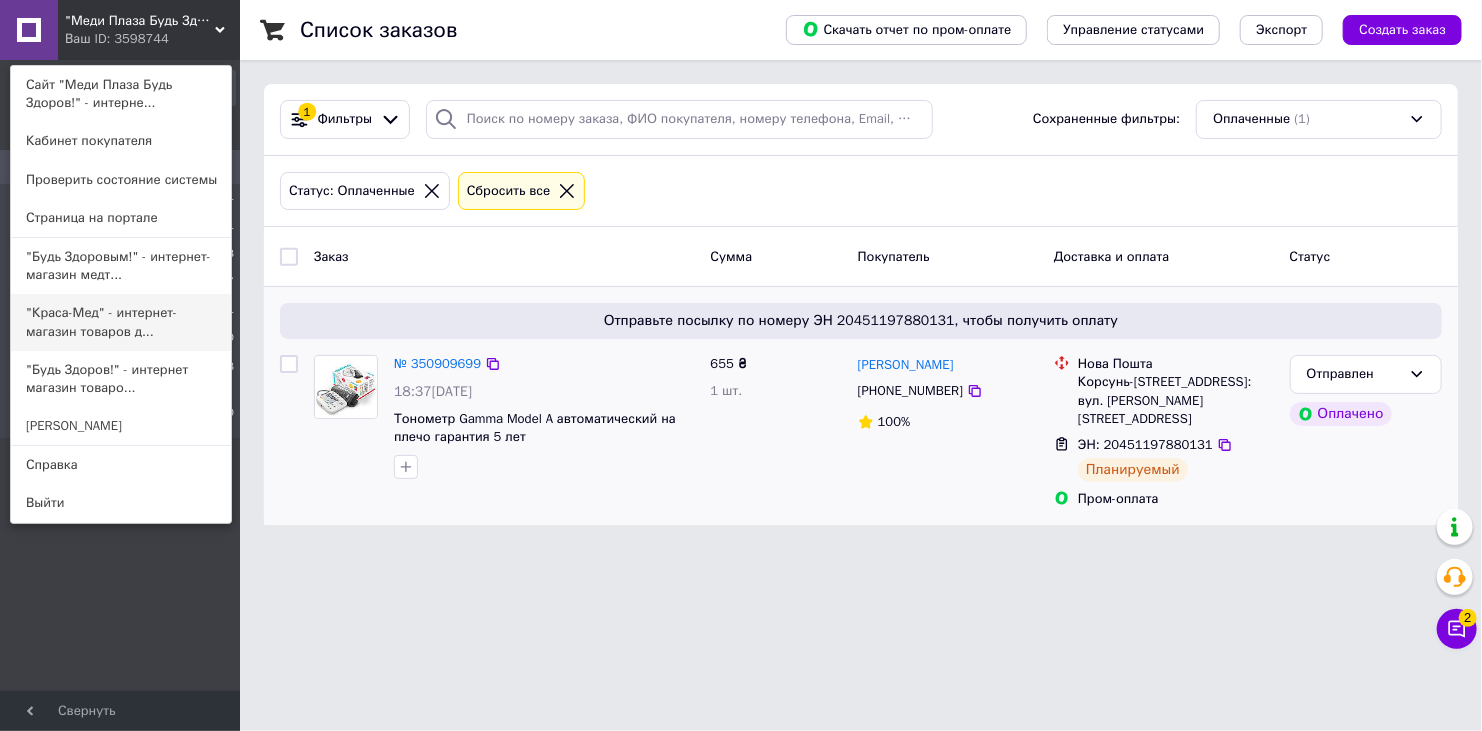 click on ""Краса-Мед" - интернет-магазин товаров д..." at bounding box center [121, 322] 